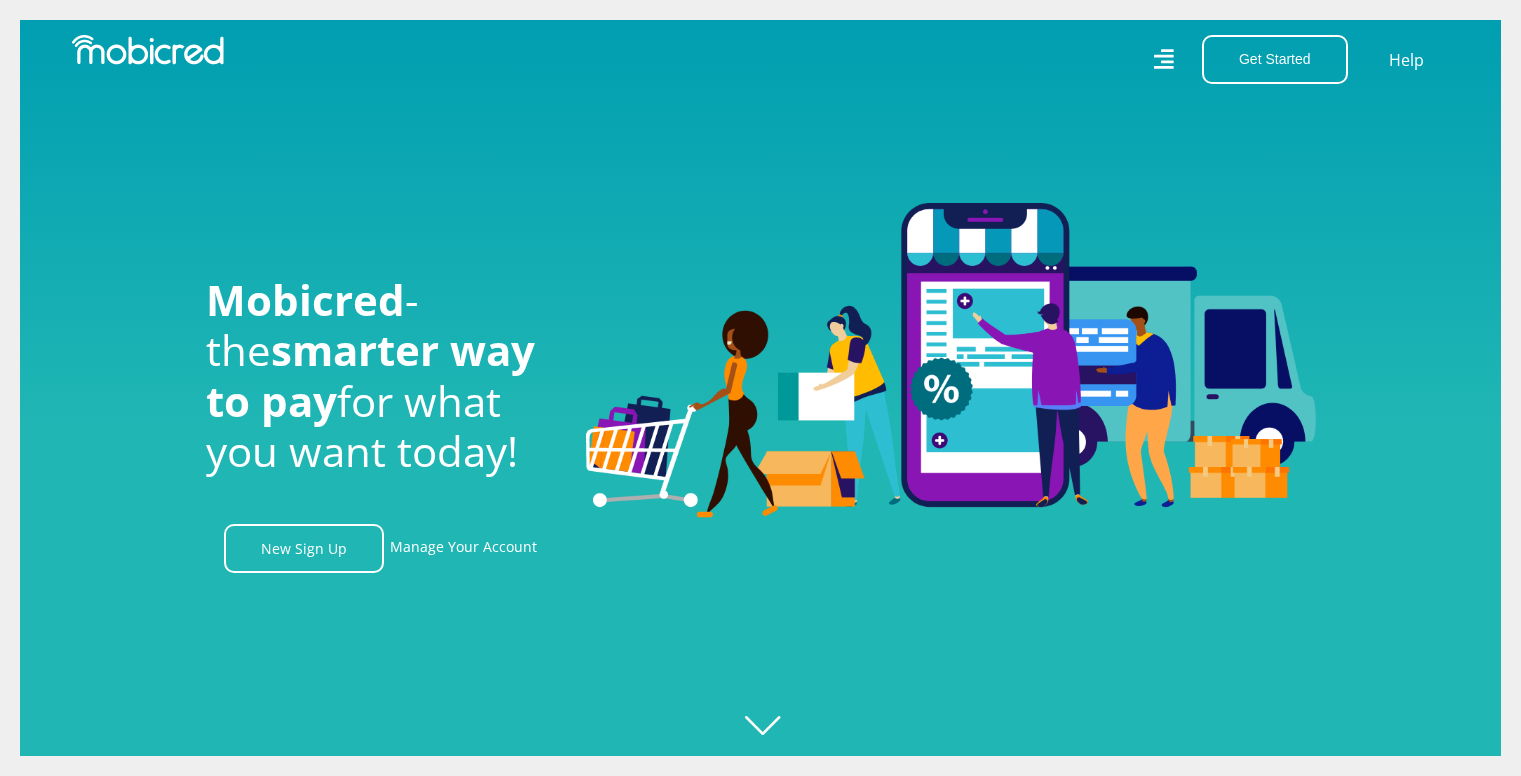 scroll, scrollTop: 0, scrollLeft: 0, axis: both 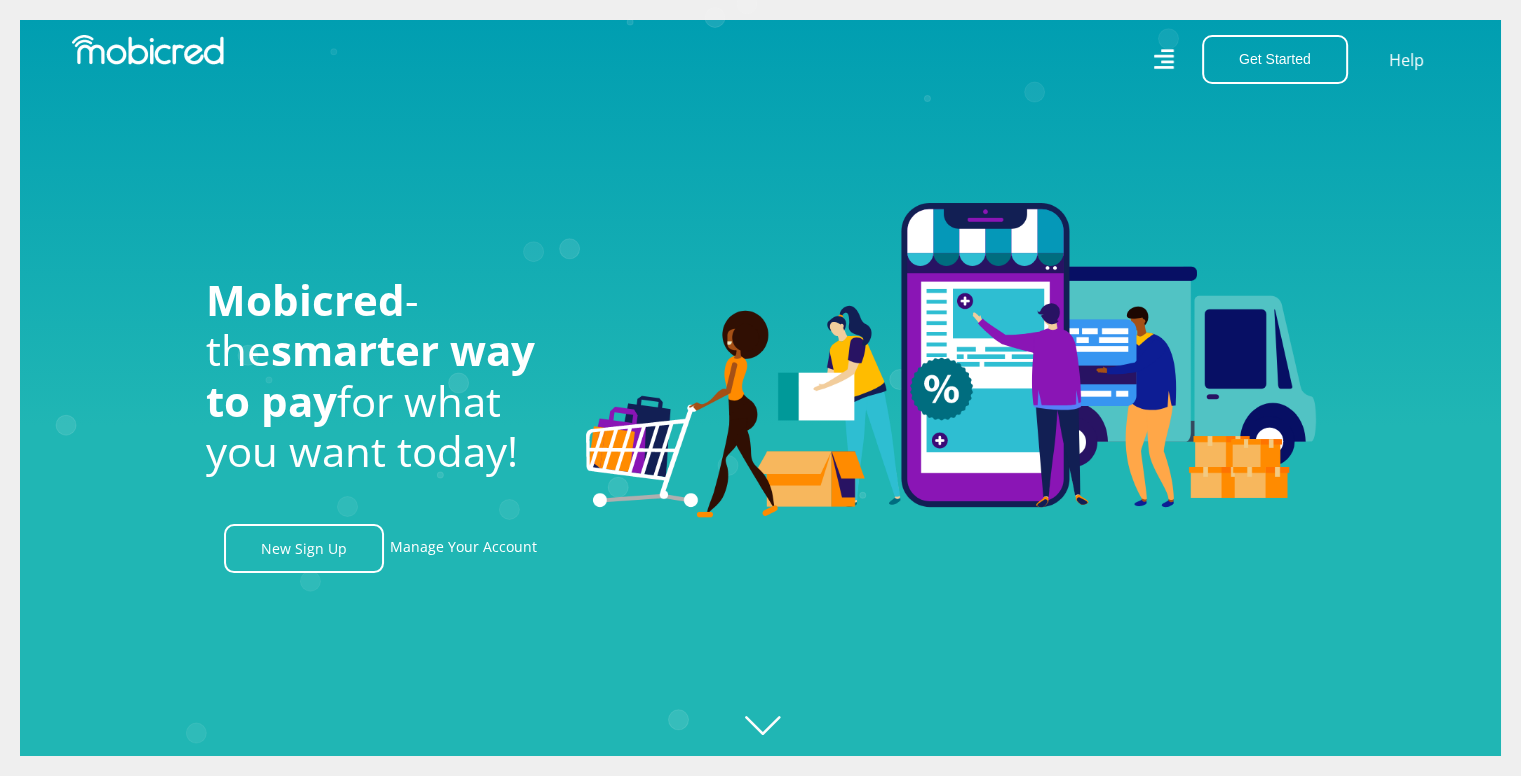 click on "Get Started
Open an Account
Account Holder Login
Help" at bounding box center [1113, 59] 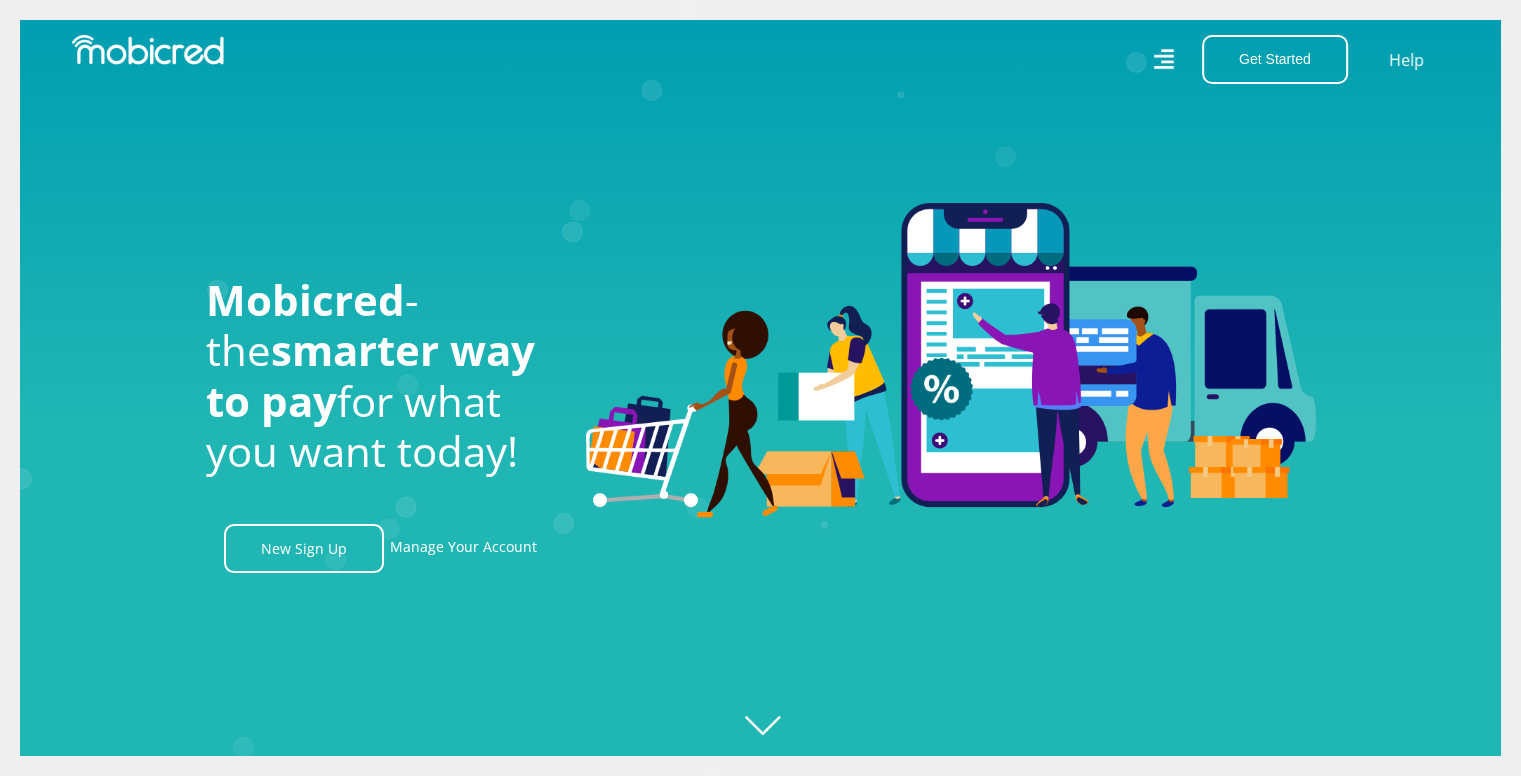 click 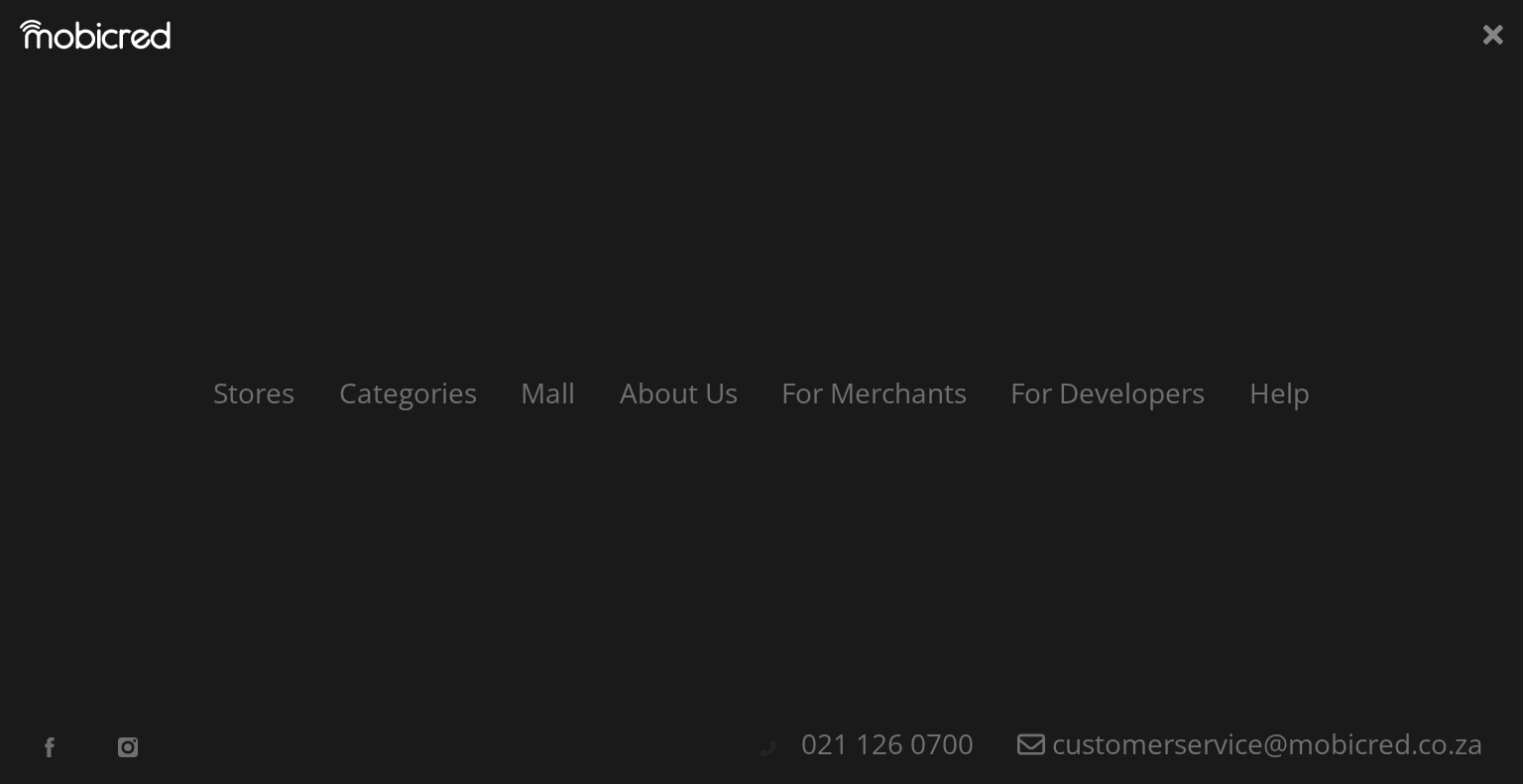 scroll, scrollTop: 0, scrollLeft: 8, axis: horizontal 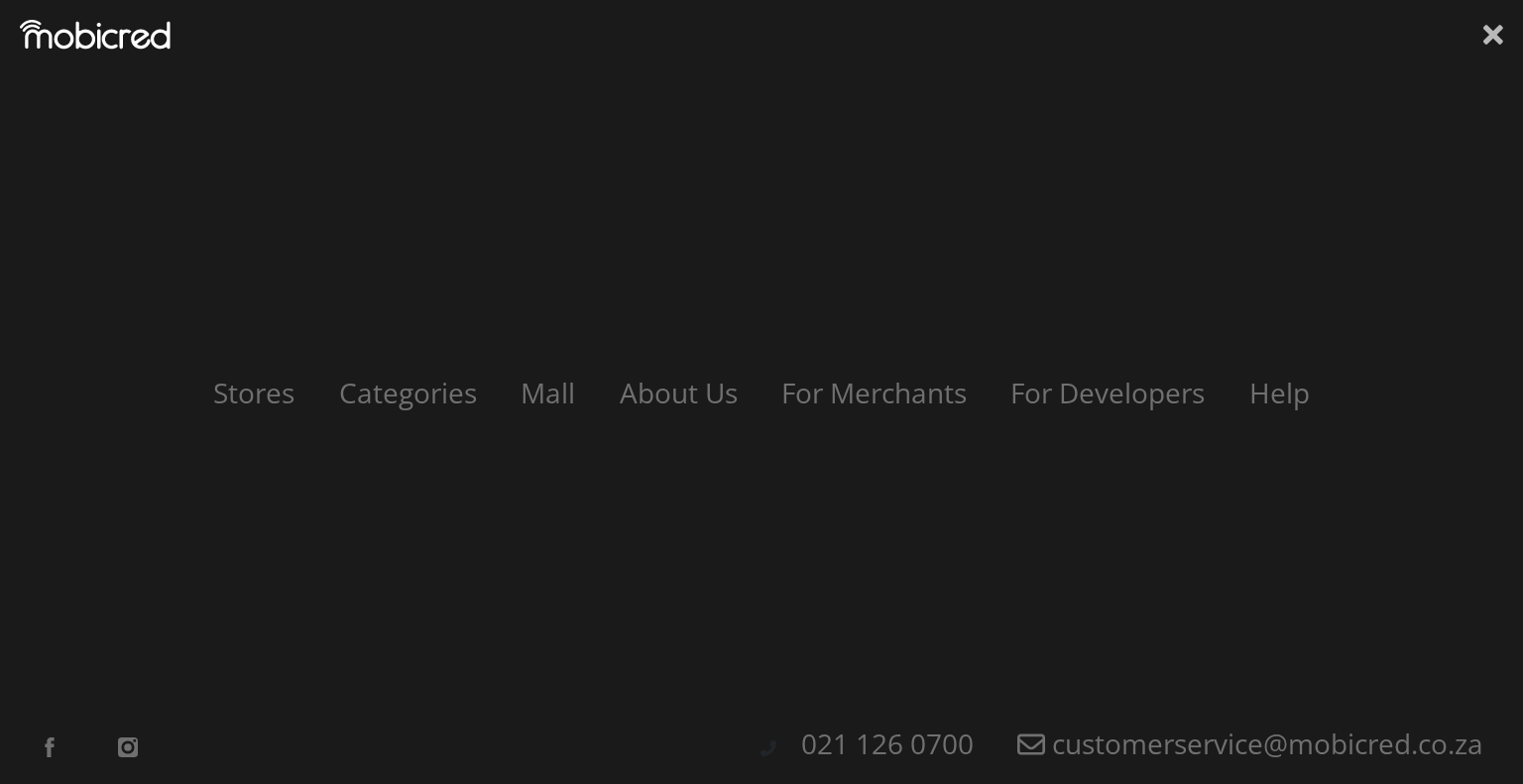 click 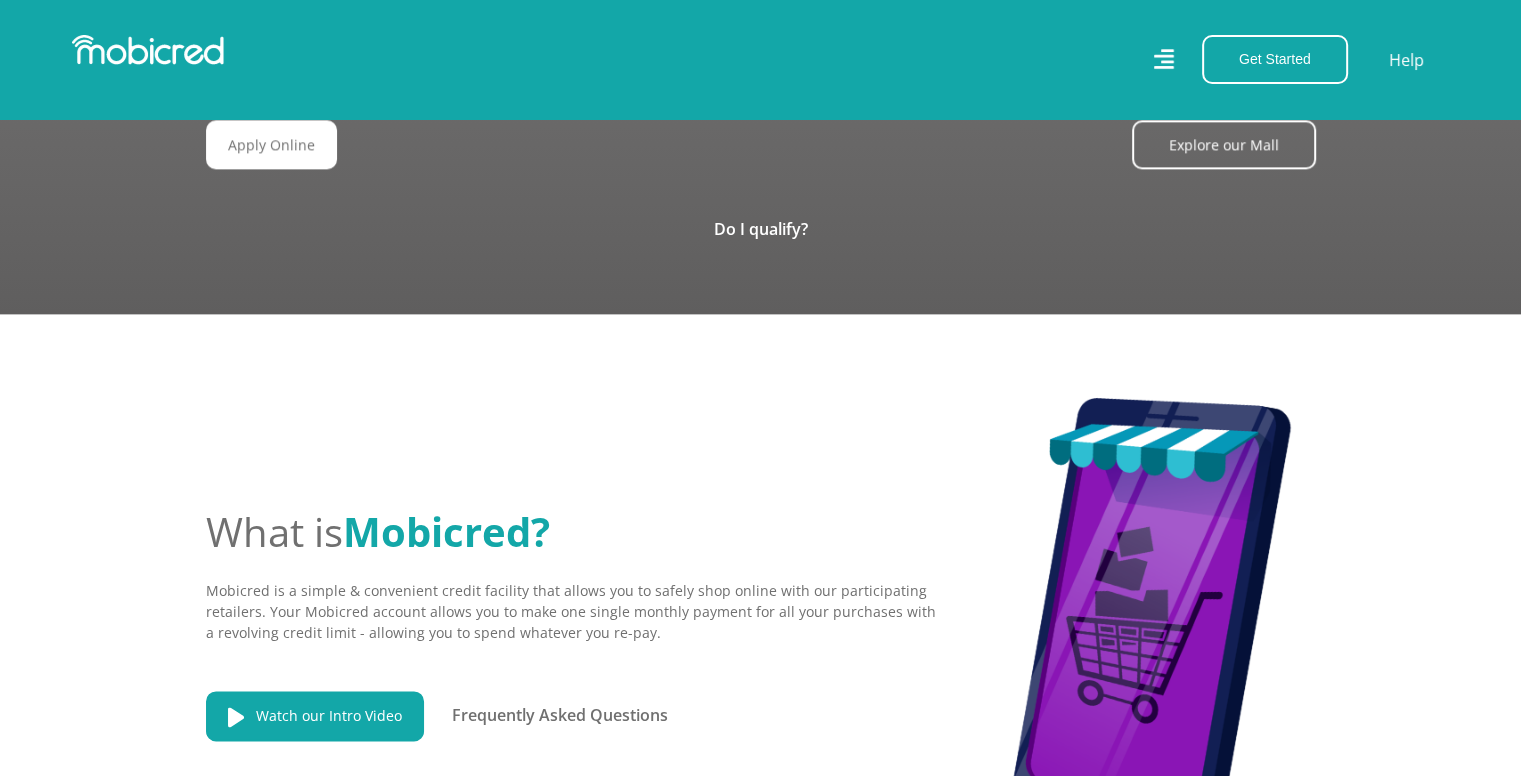 scroll, scrollTop: 2139, scrollLeft: 0, axis: vertical 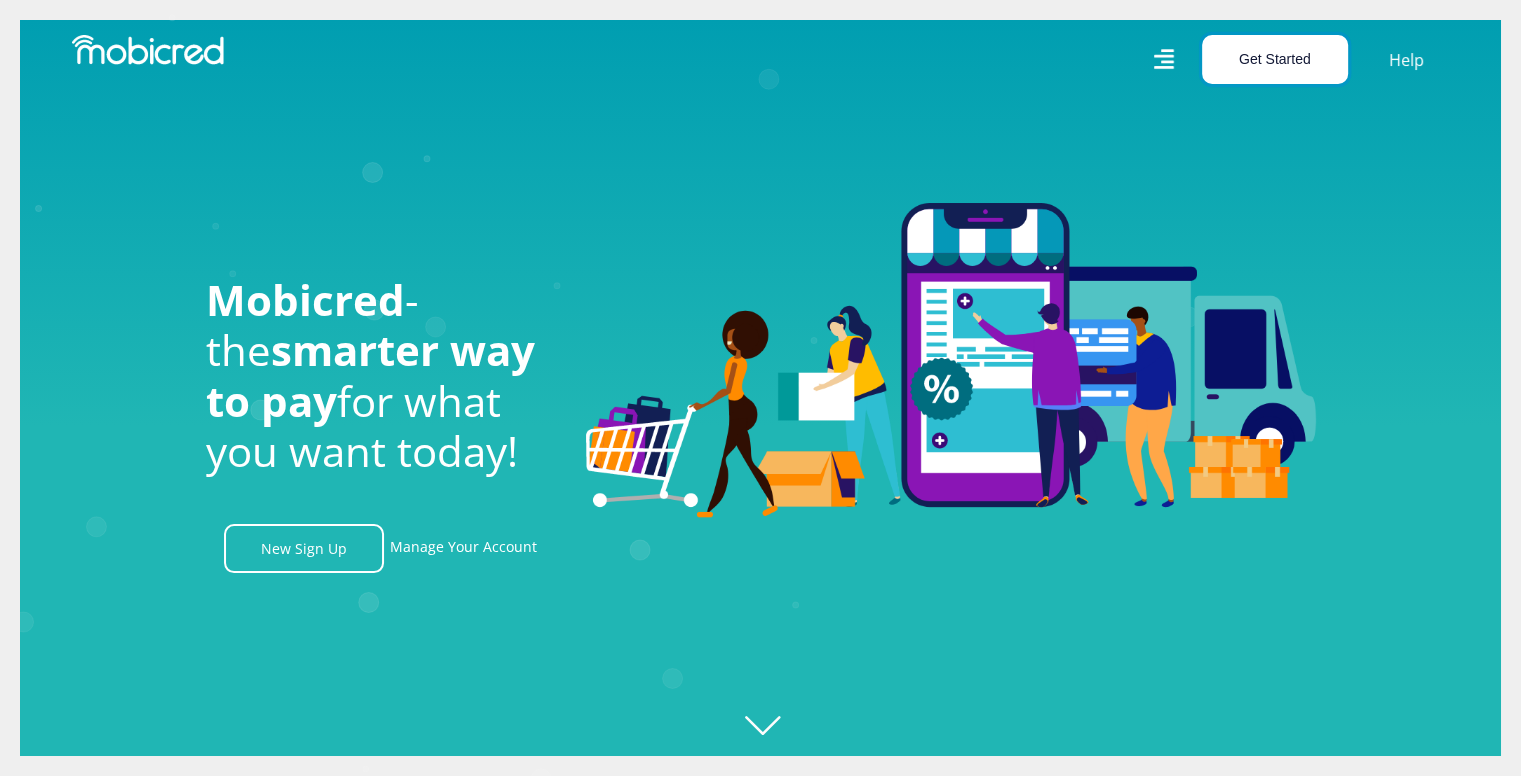 click on "Get Started" at bounding box center (1275, 59) 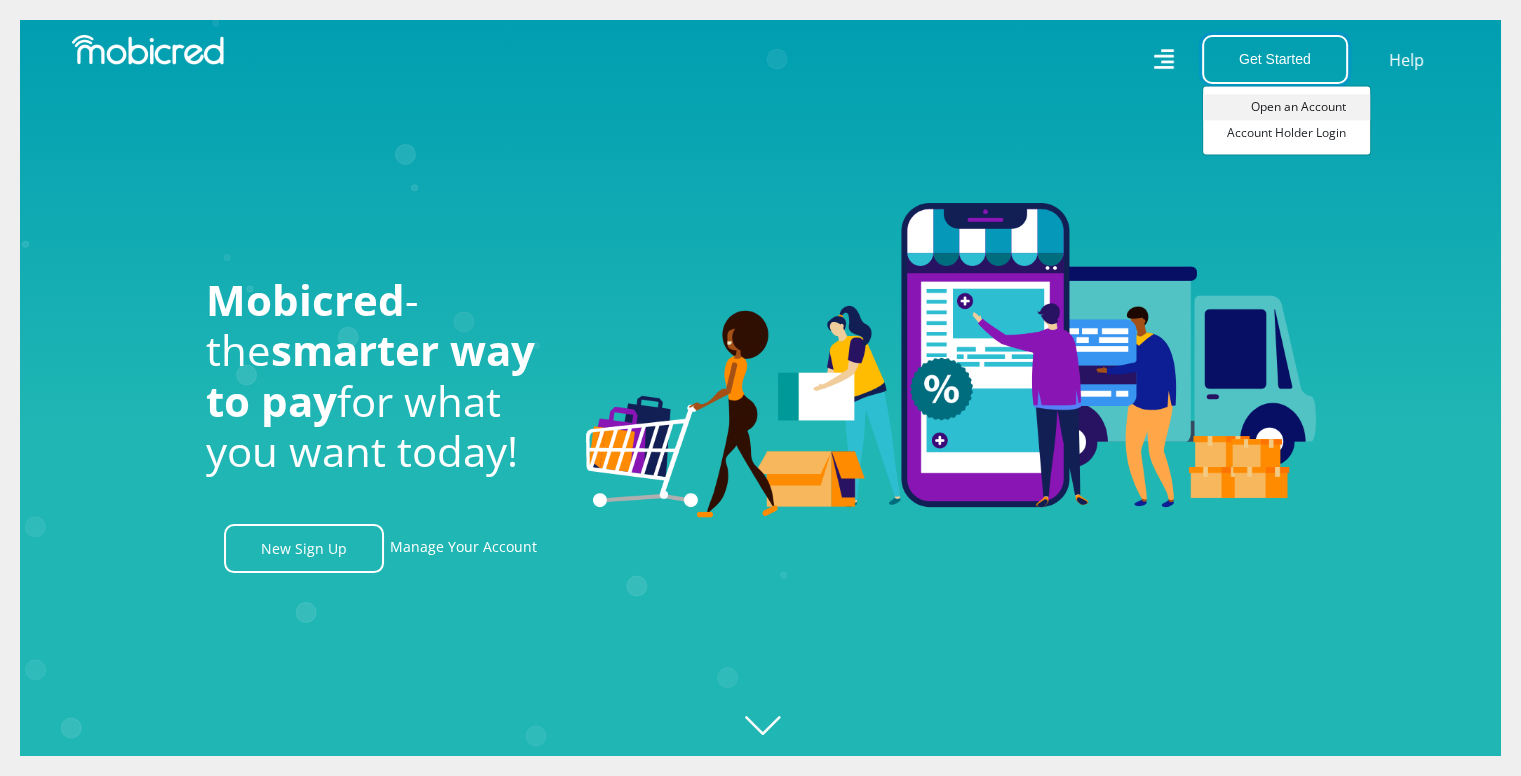 scroll, scrollTop: 0, scrollLeft: 4560, axis: horizontal 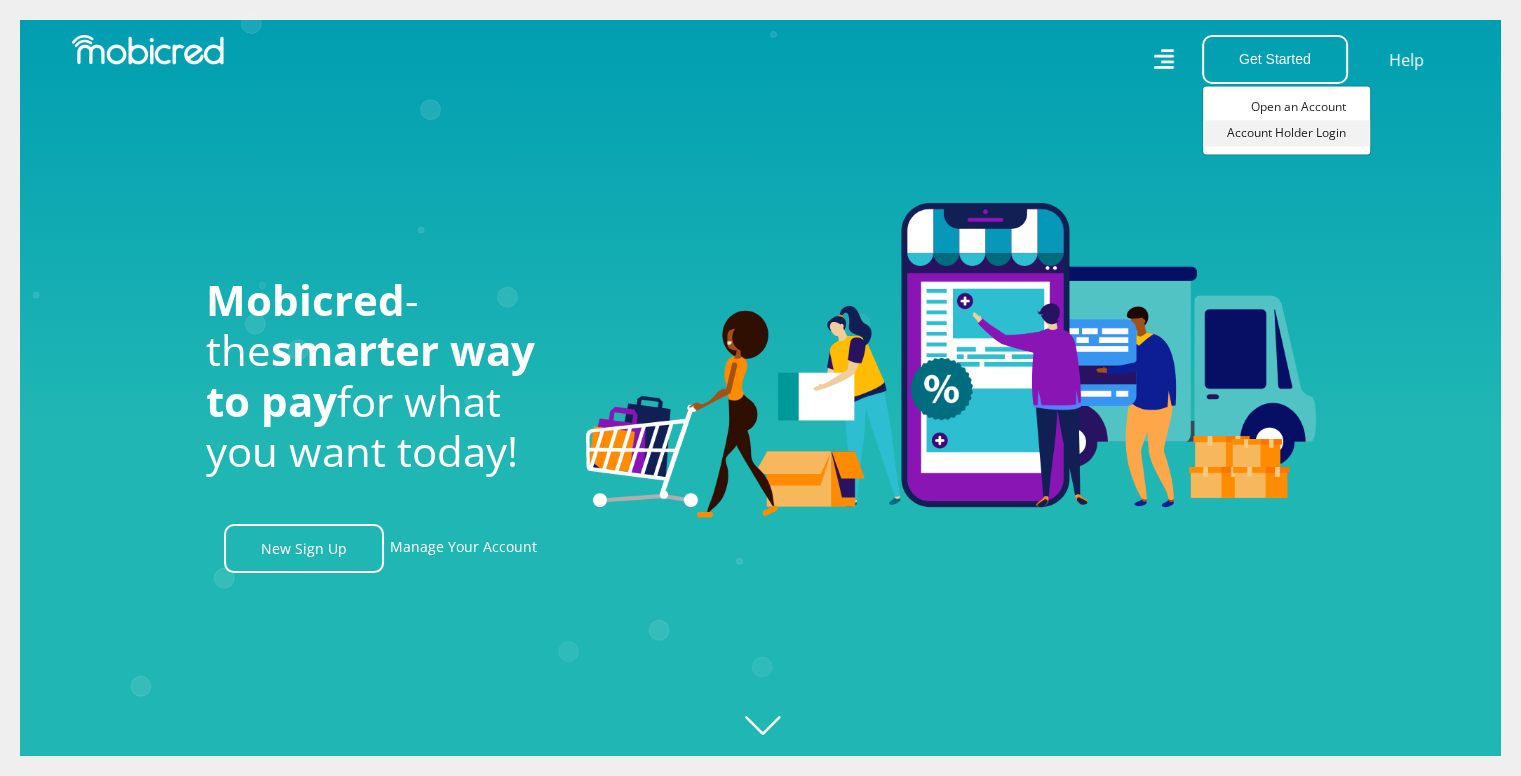 click on "Account Holder Login" at bounding box center [1286, 133] 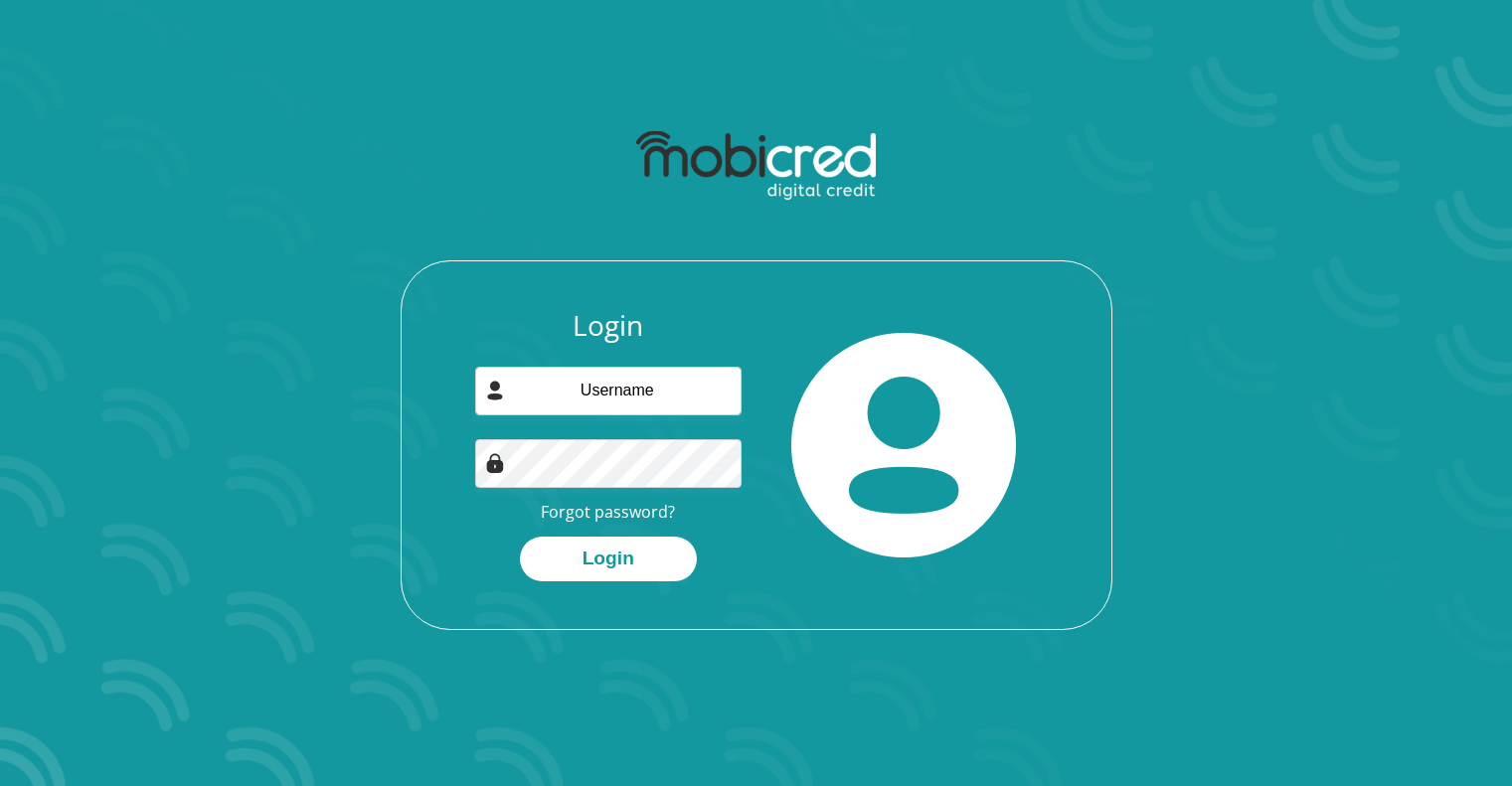scroll, scrollTop: 0, scrollLeft: 0, axis: both 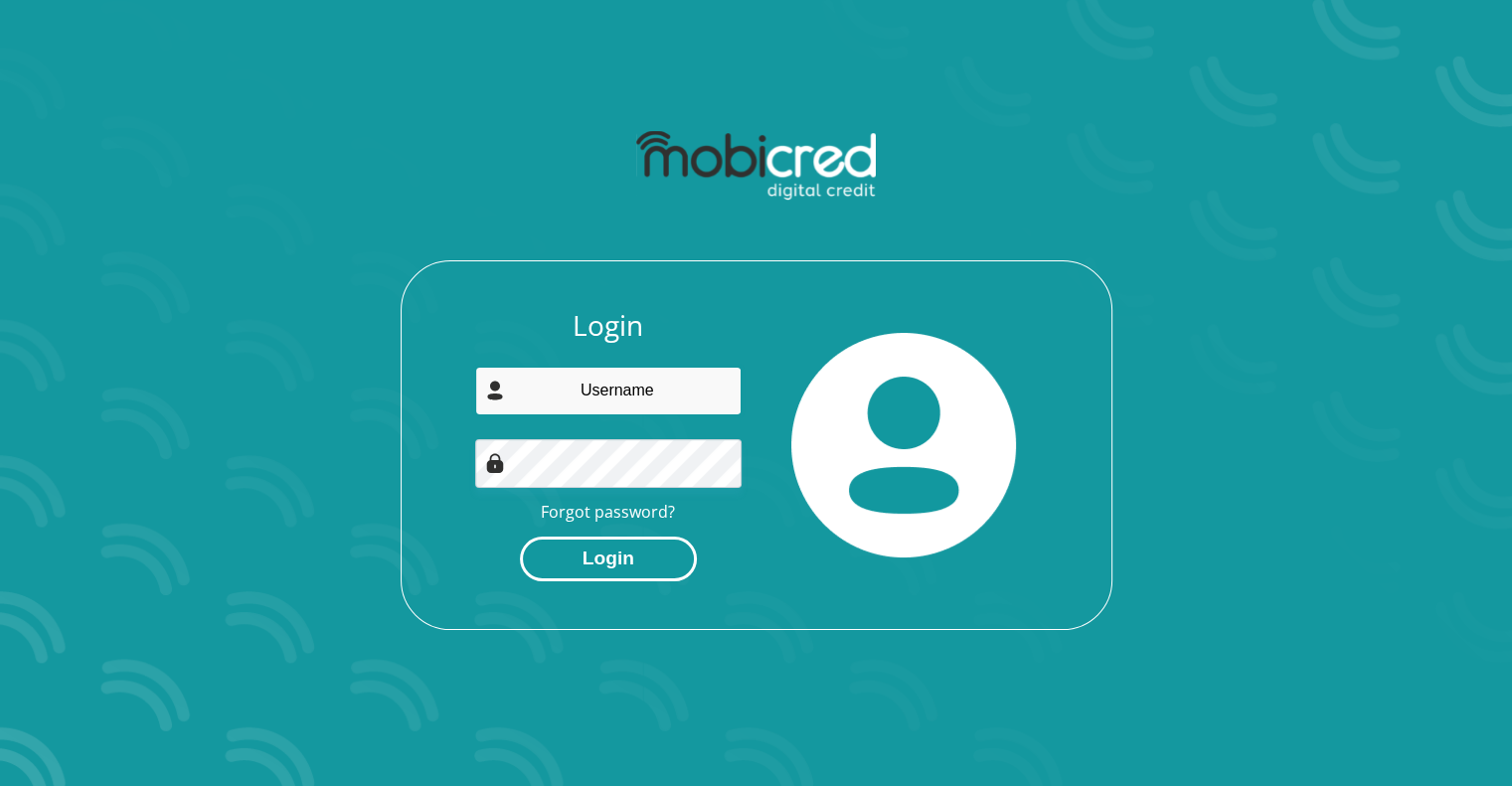 type on "[USERNAME]@[example.com]" 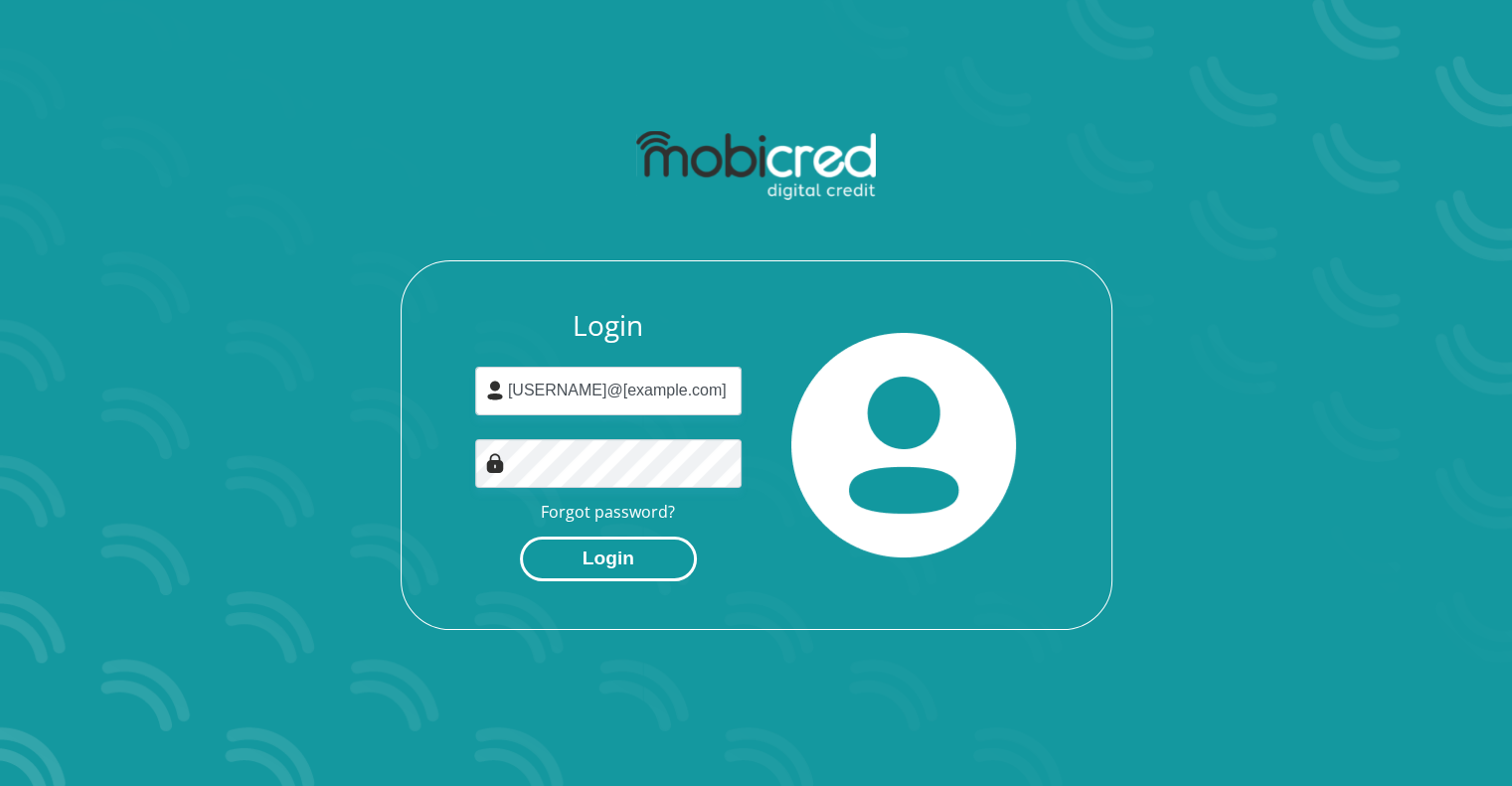 click on "Login" at bounding box center (608, 558) 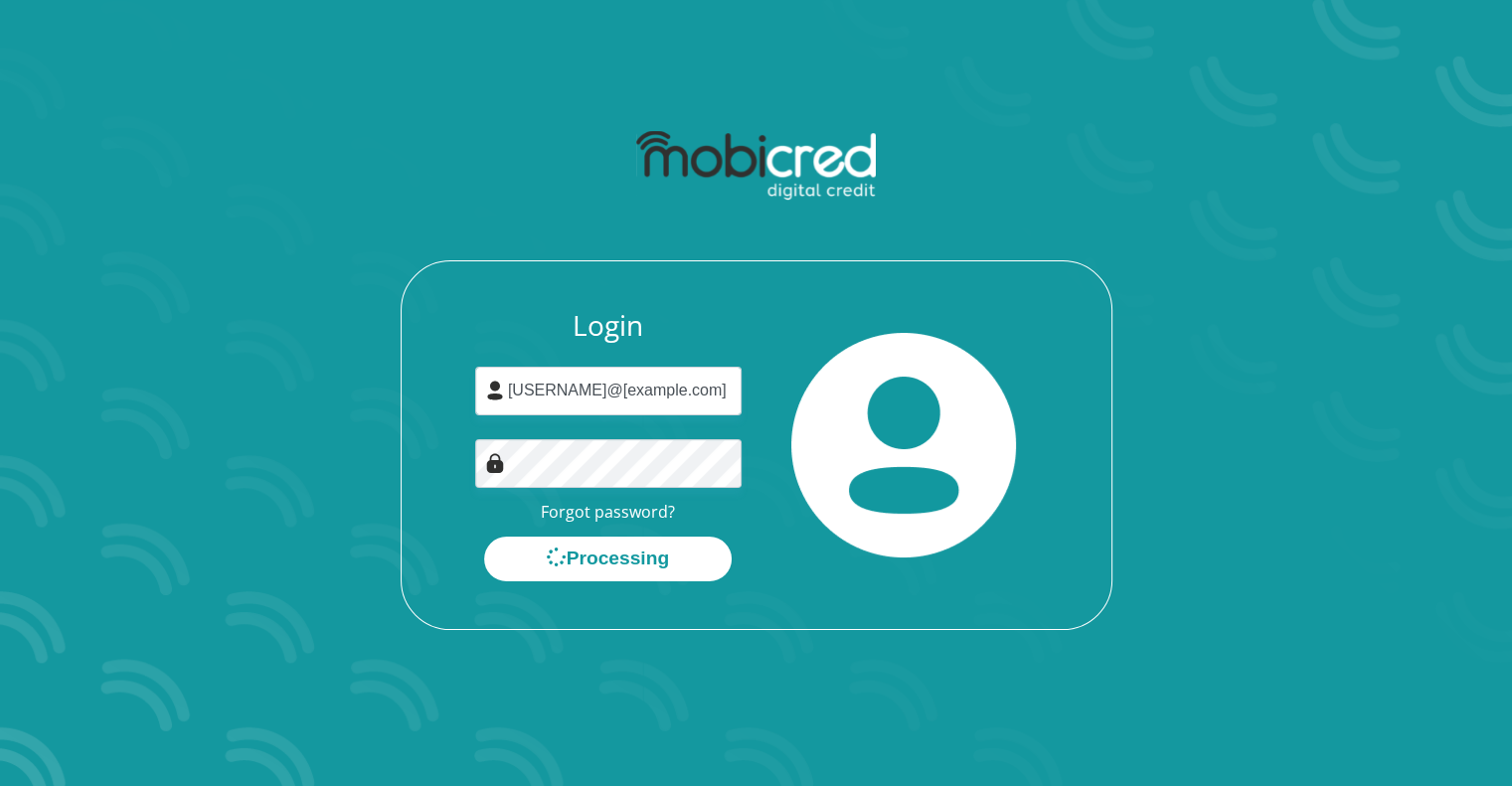 scroll, scrollTop: 0, scrollLeft: 0, axis: both 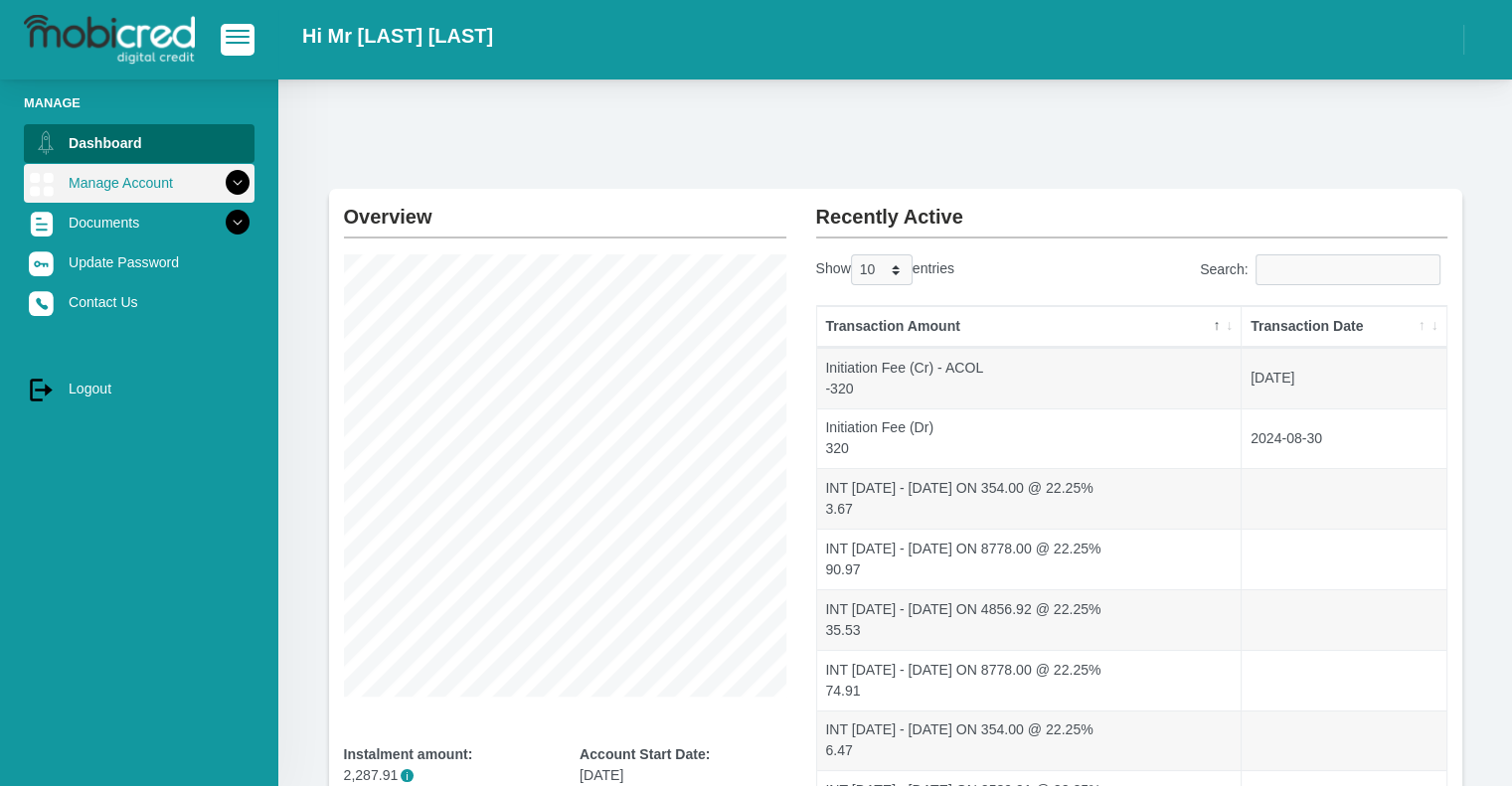 click at bounding box center [238, 183] 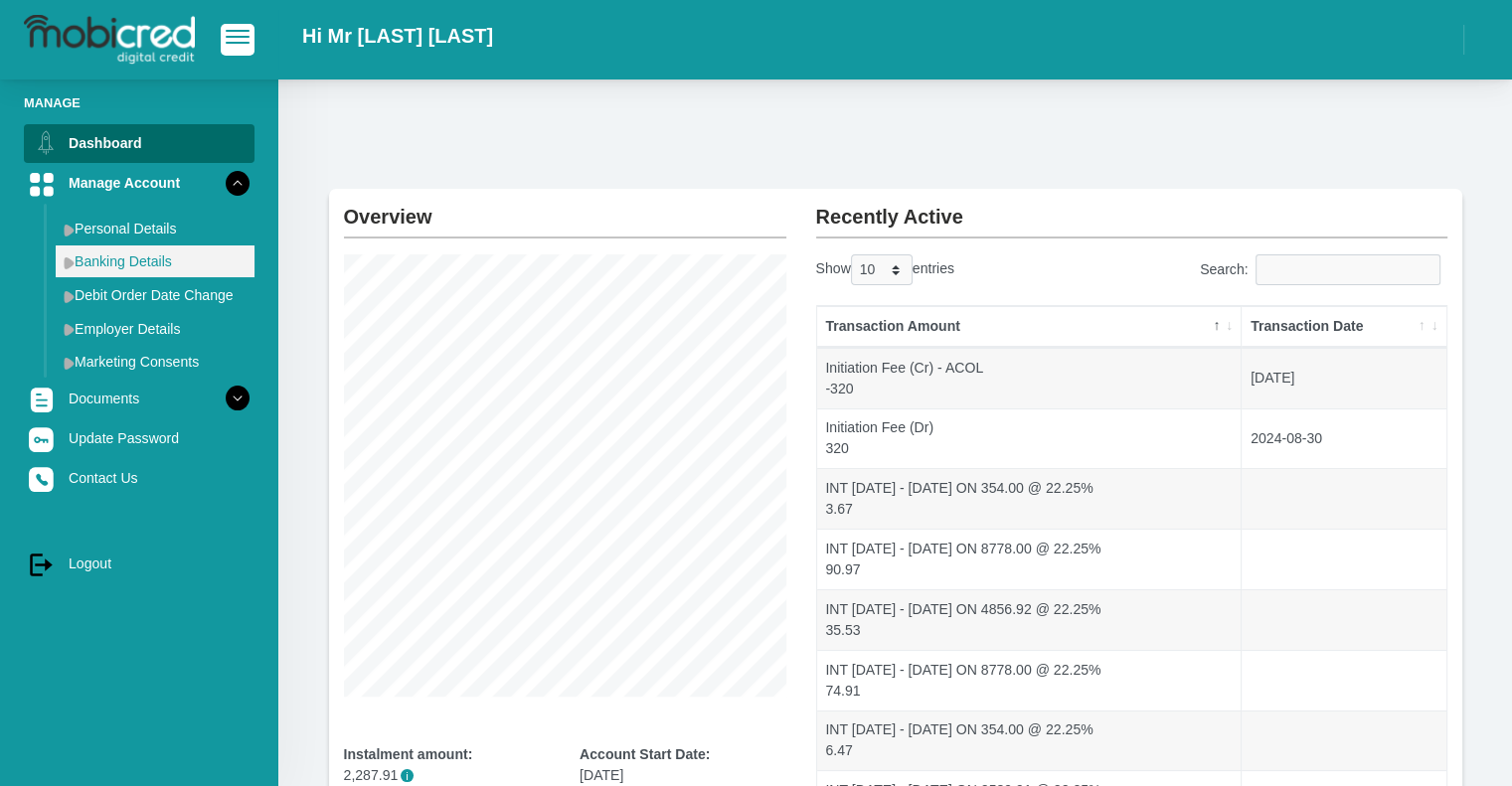 click on "Banking Details" at bounding box center [155, 261] 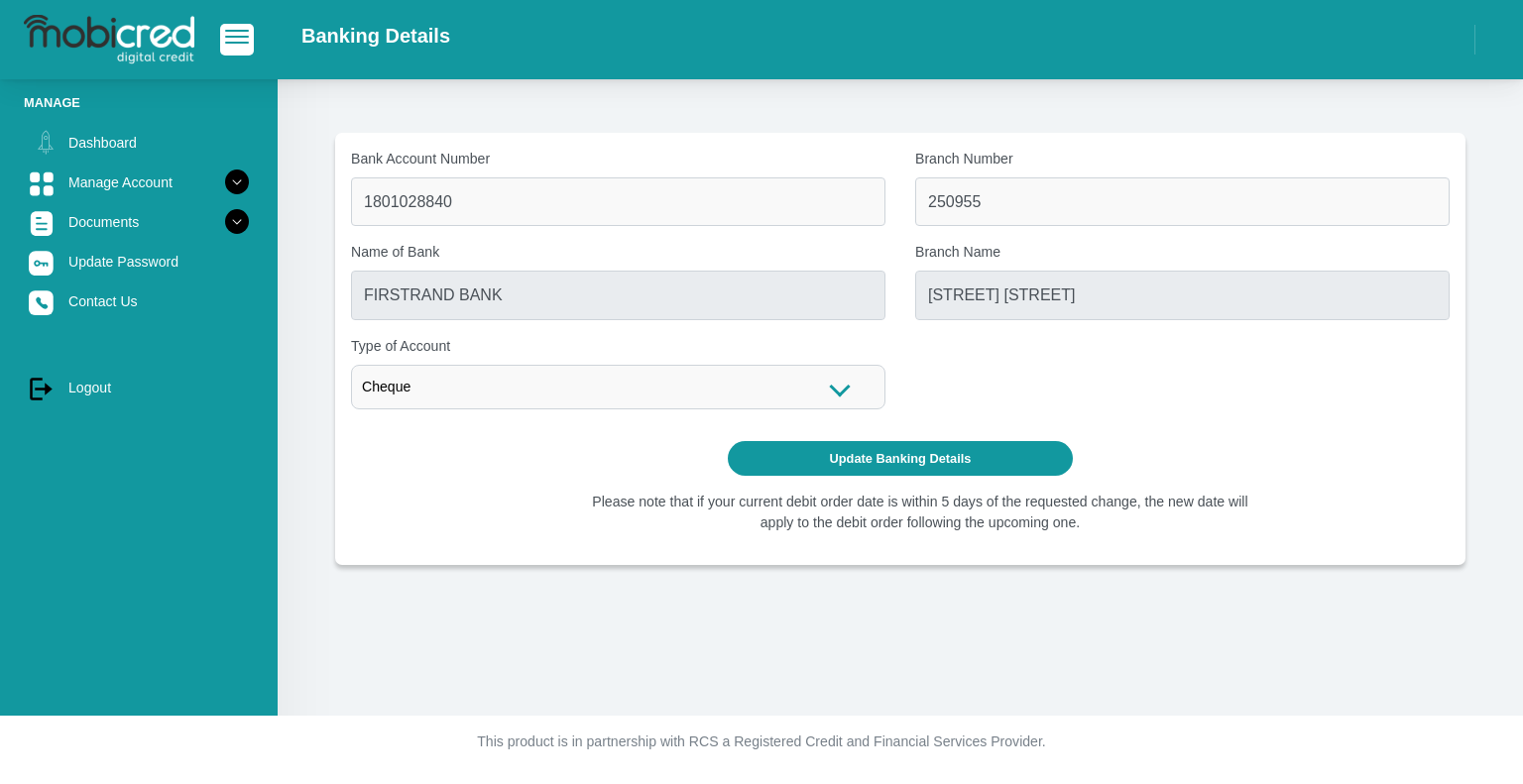 scroll, scrollTop: 0, scrollLeft: 0, axis: both 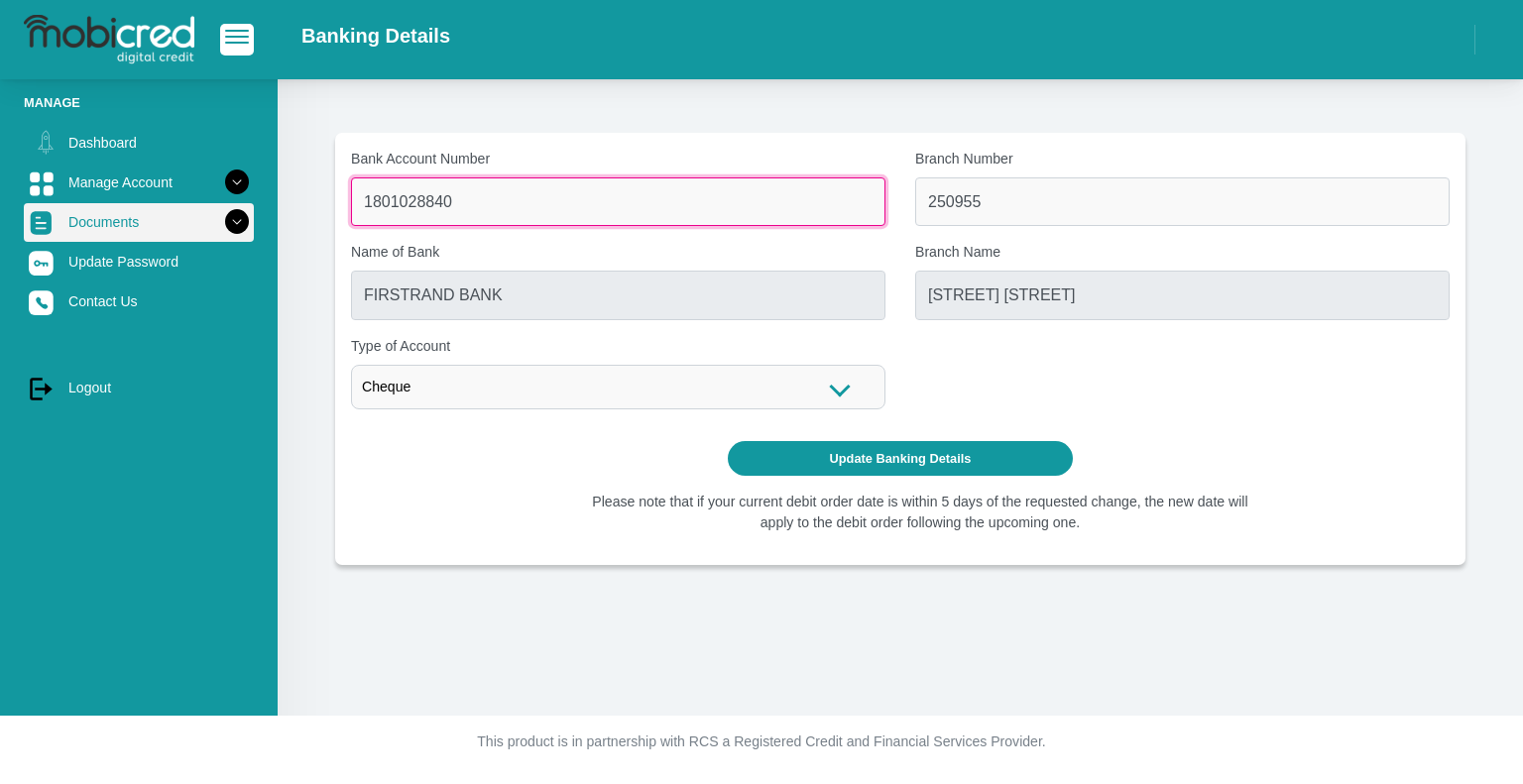 drag, startPoint x: 473, startPoint y: 211, endPoint x: 221, endPoint y: 226, distance: 252.44603 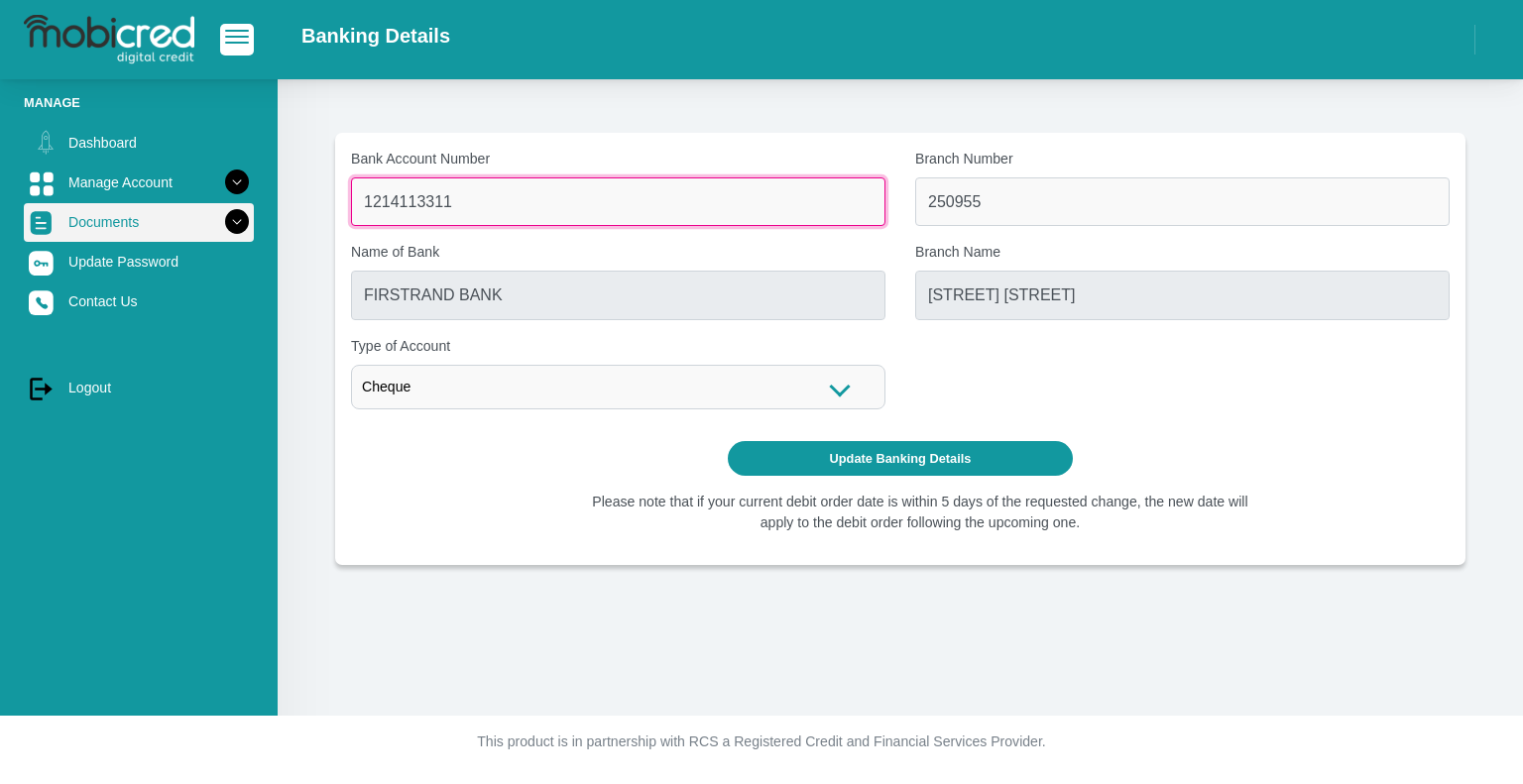 type on "1214113311" 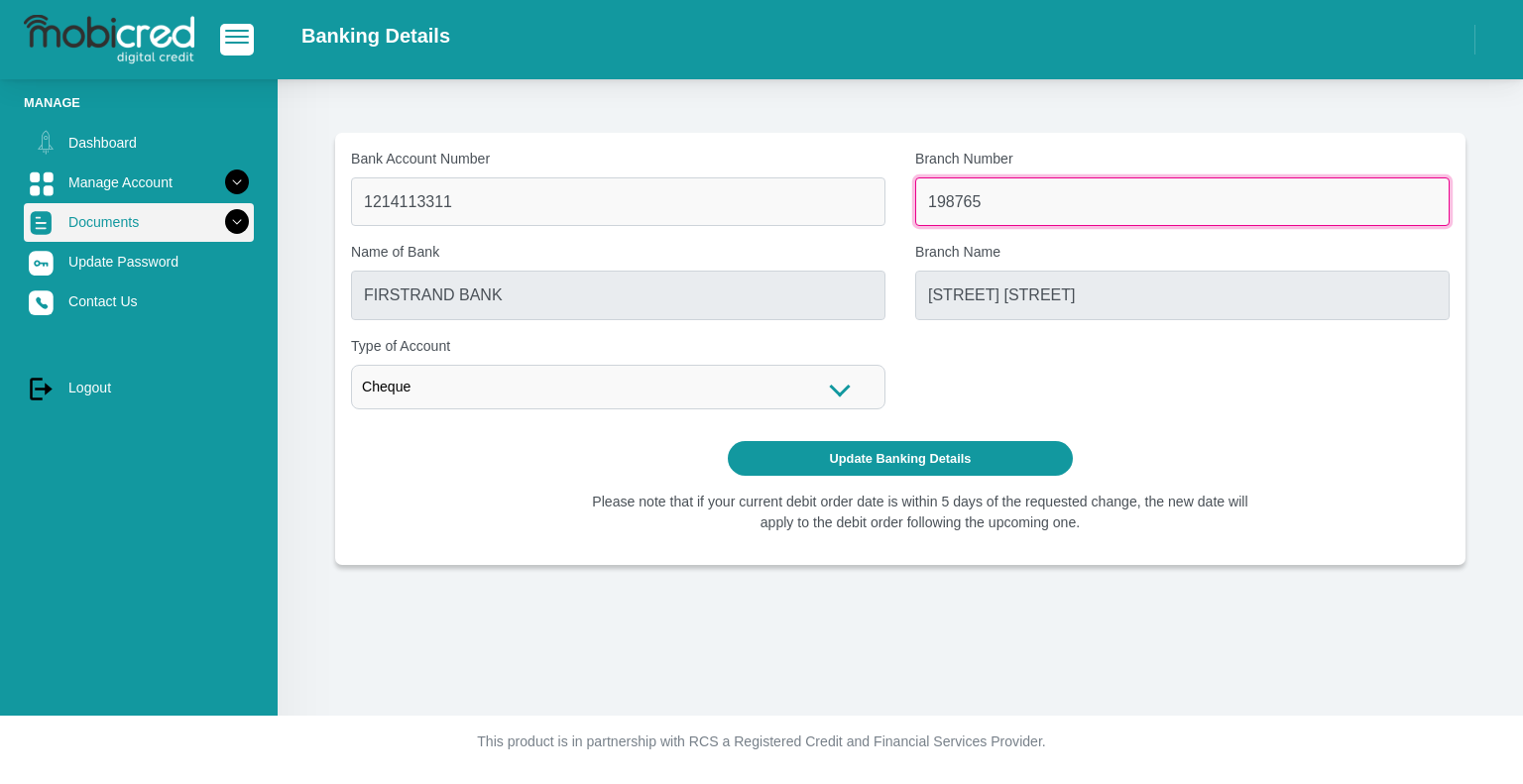type on "198765" 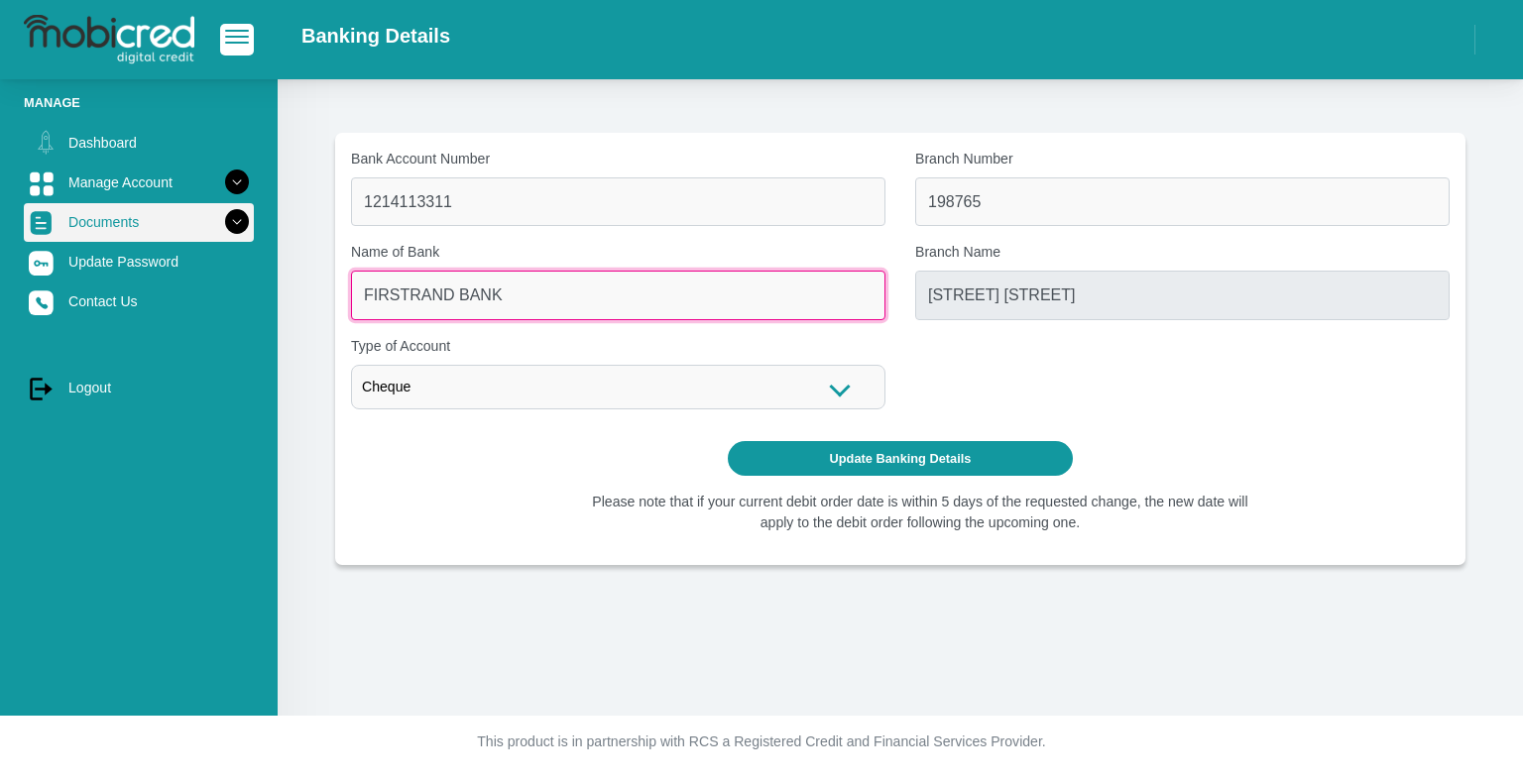 type on "NEDBANK" 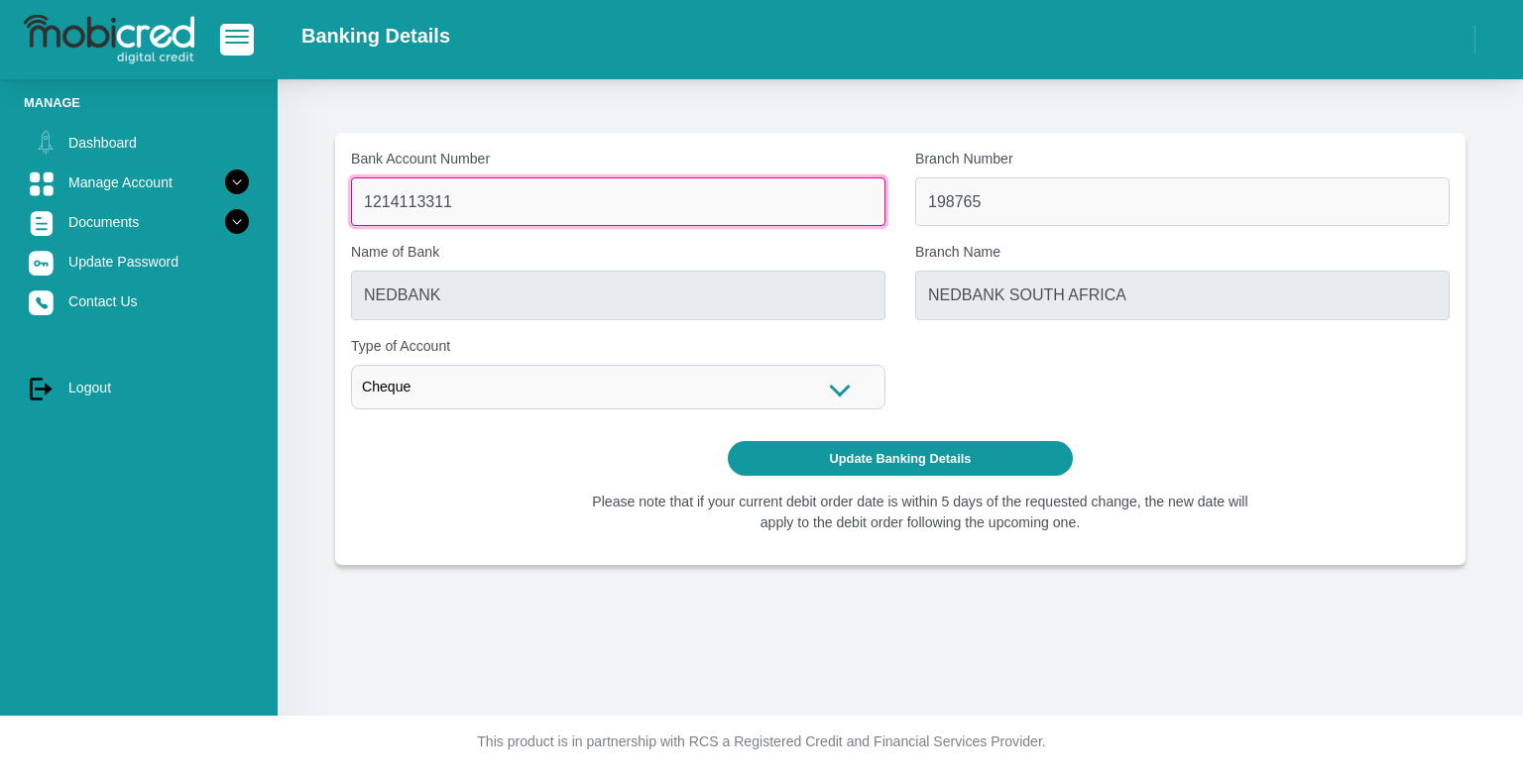 click on "1214113311" at bounding box center (618, 201) 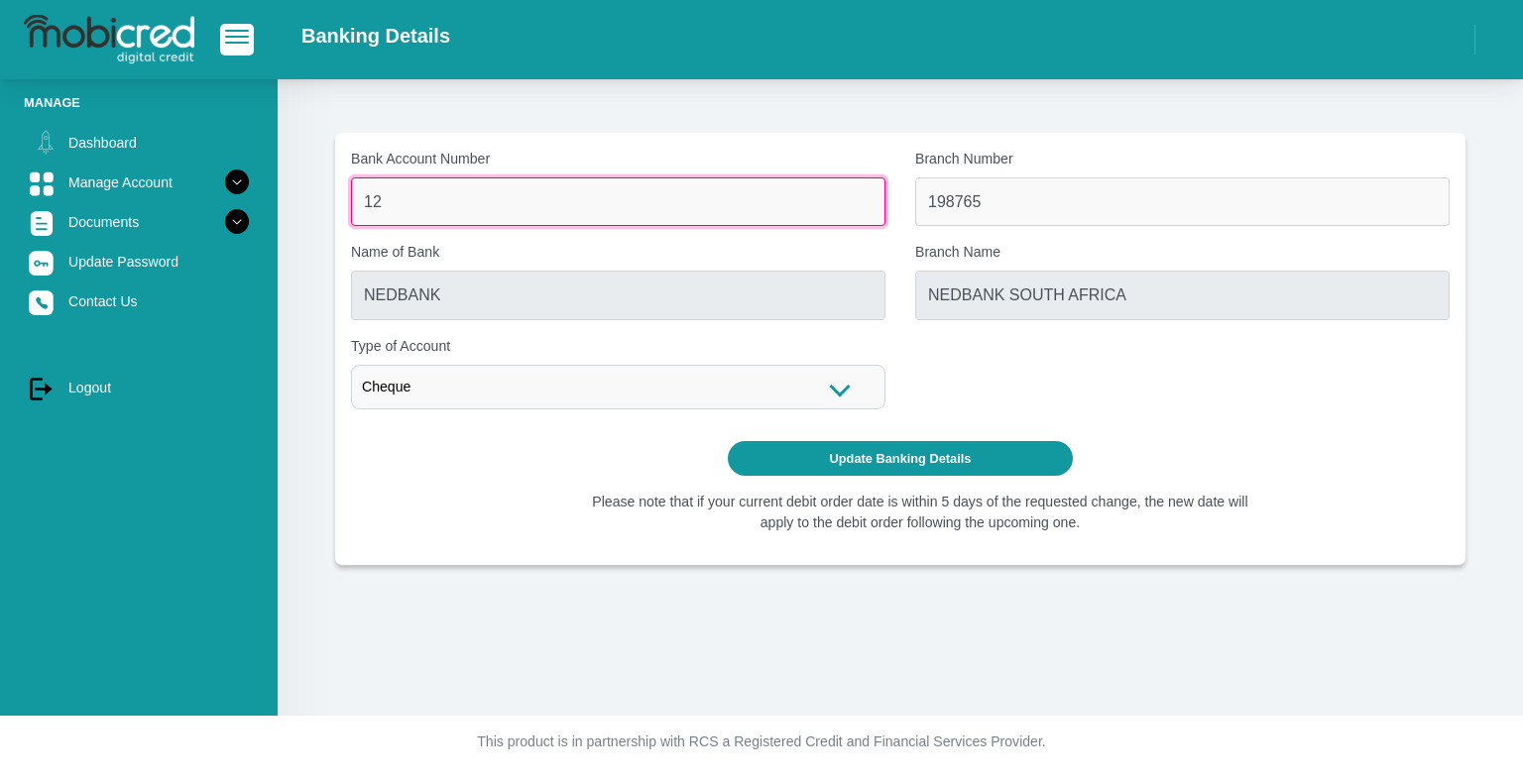 type on "1" 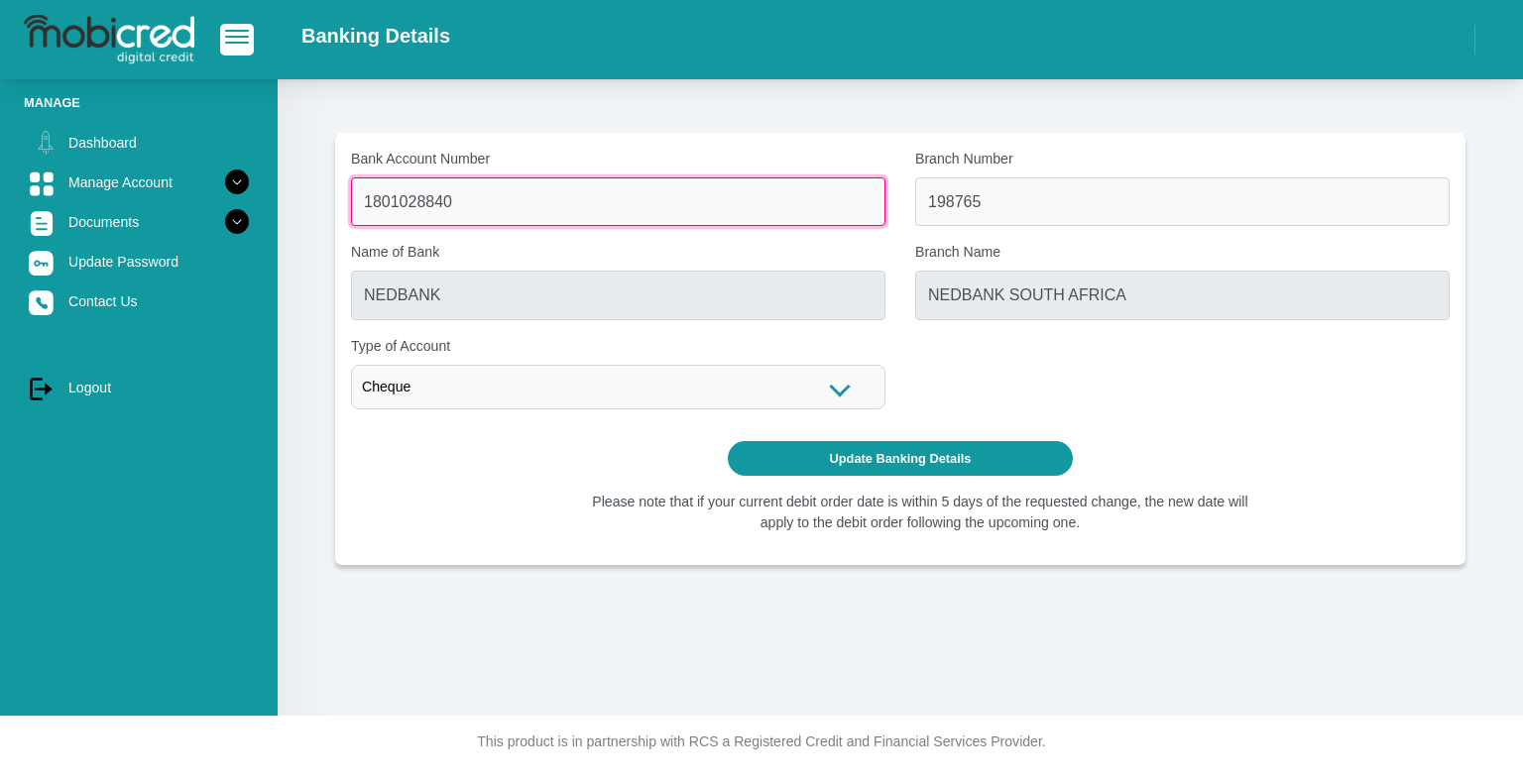 type on "1801028840" 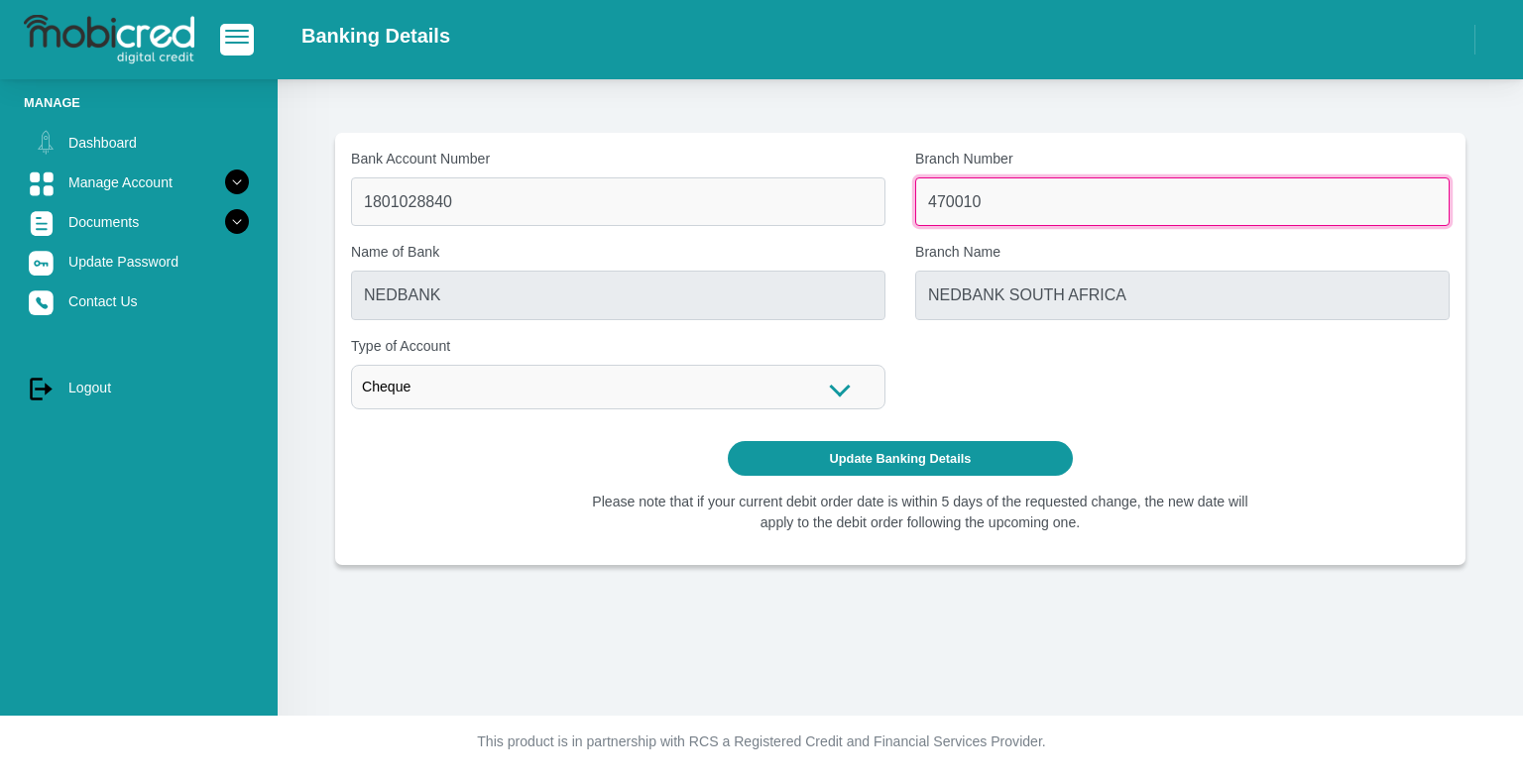 type on "470010" 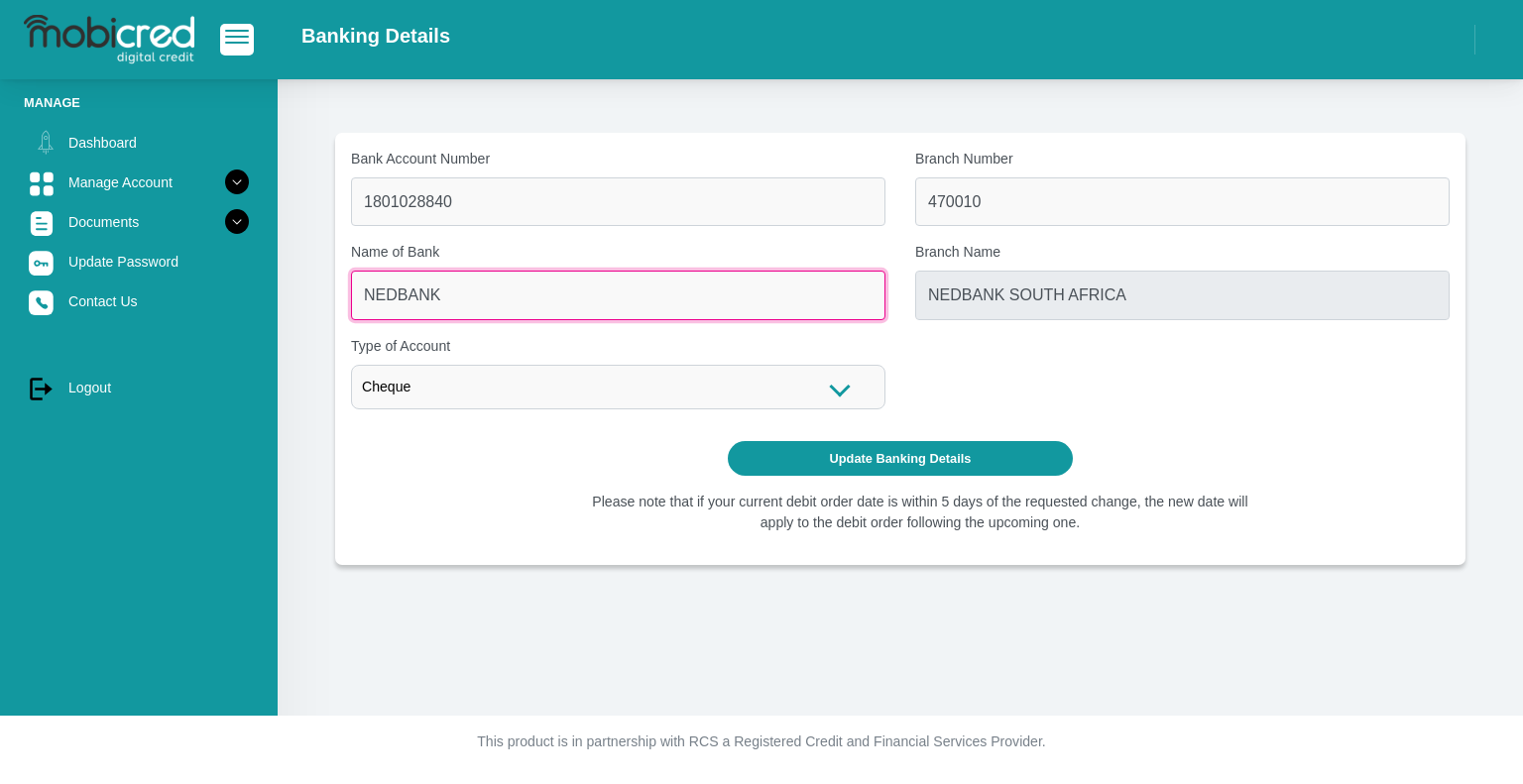 type on "CAPITEC BANK LIMITED" 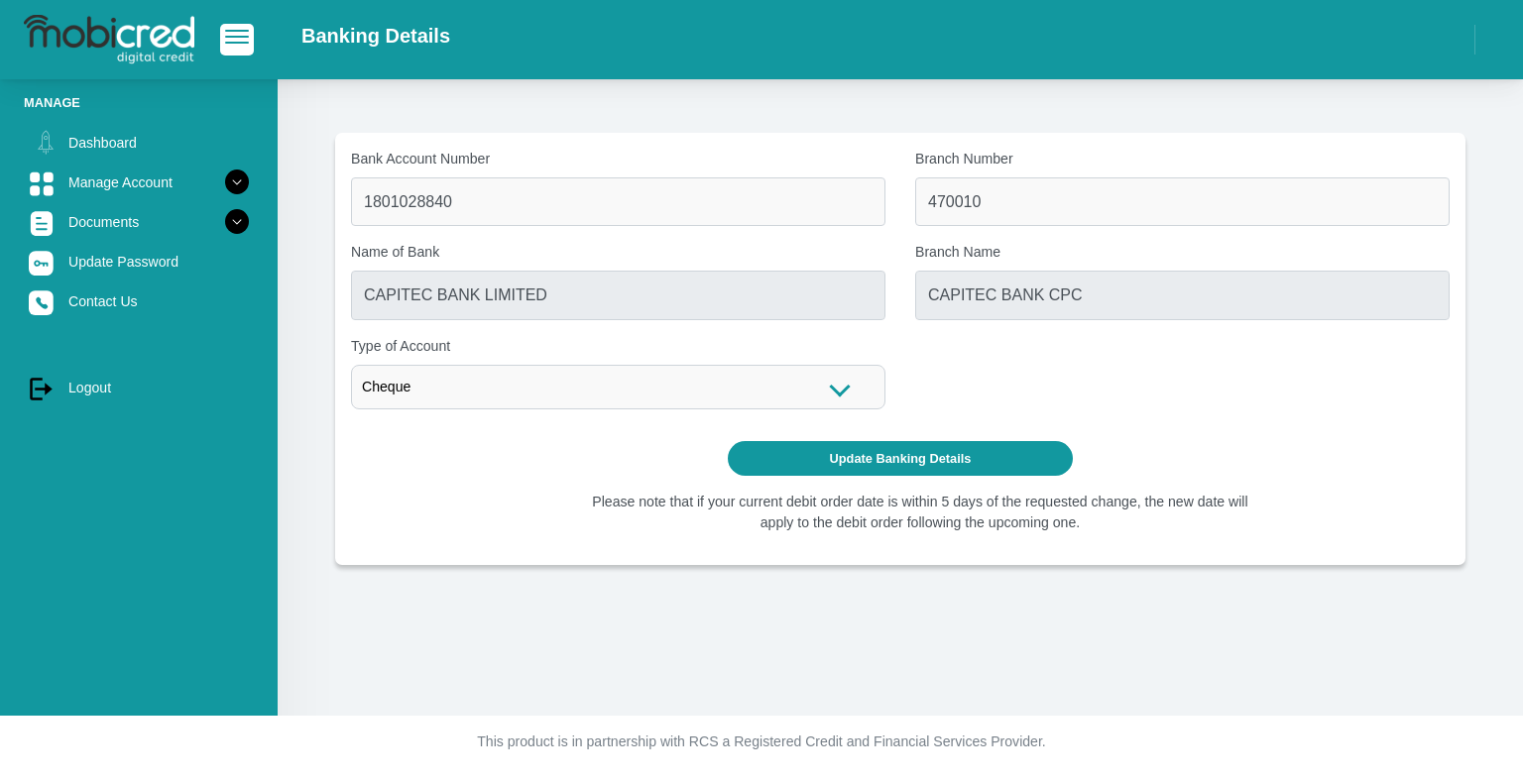 click on "Cheque" at bounding box center (618, 387) 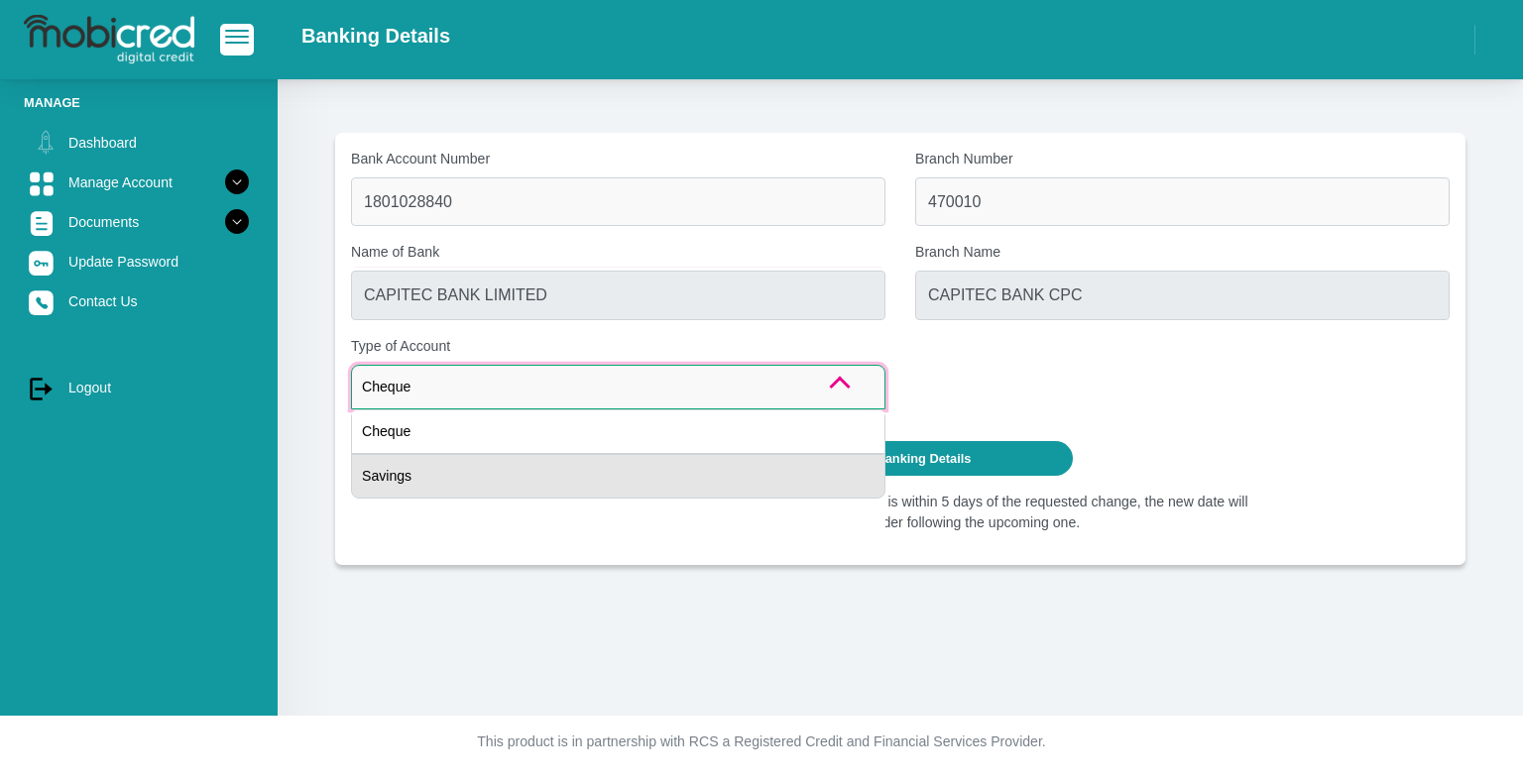 click on "Savings" at bounding box center (618, 476) 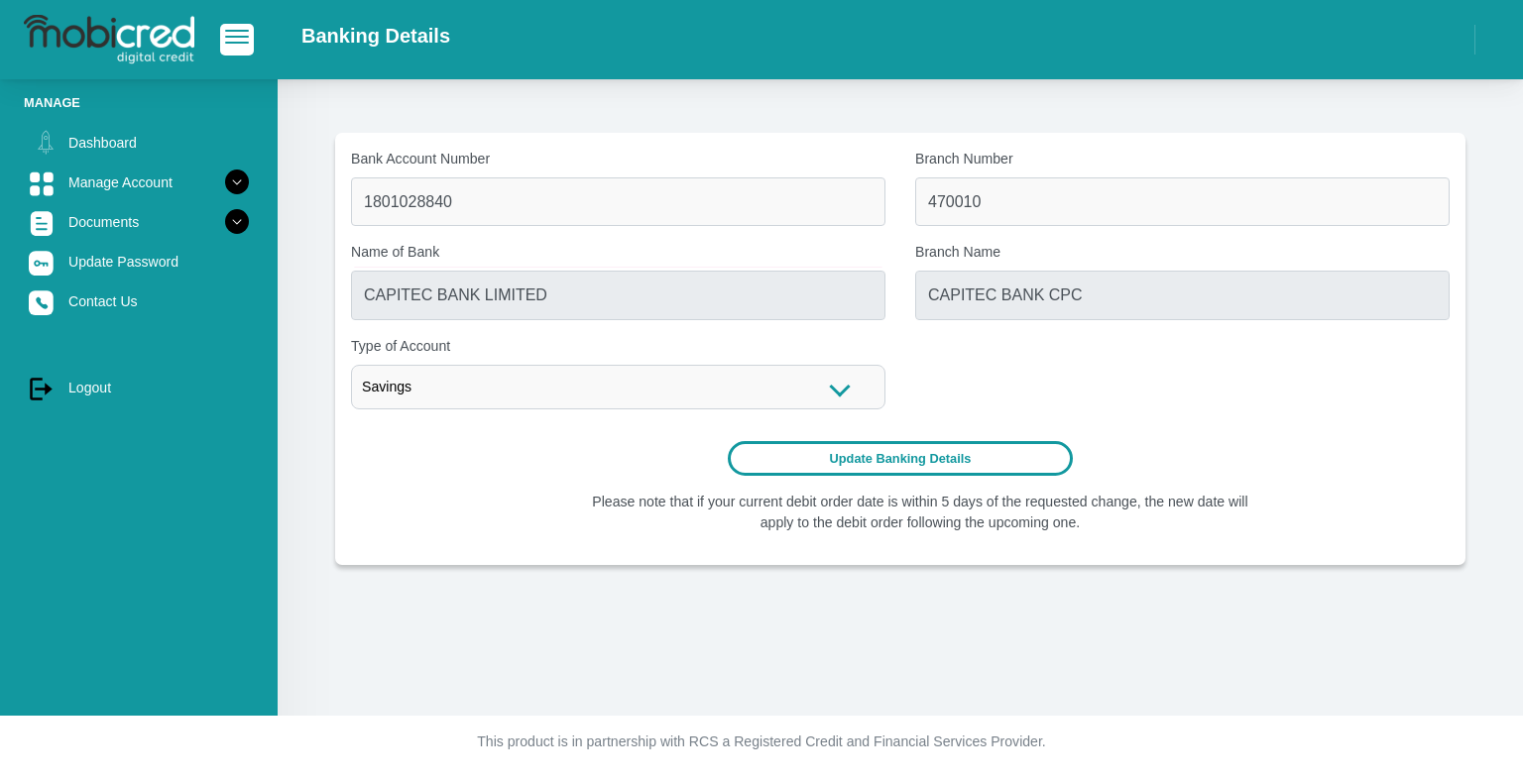 click on "Update Banking Details" at bounding box center [900, 458] 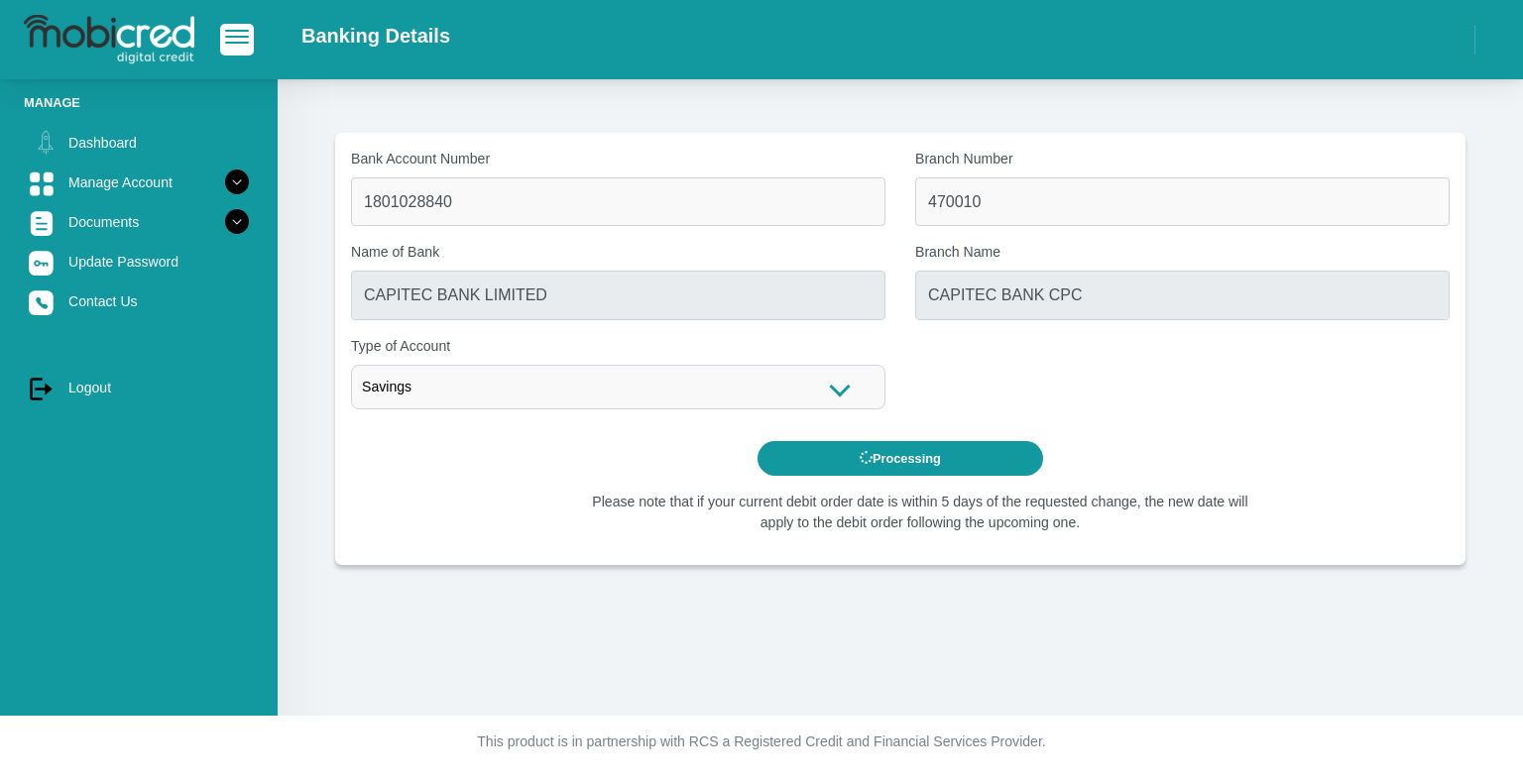 scroll, scrollTop: 0, scrollLeft: 0, axis: both 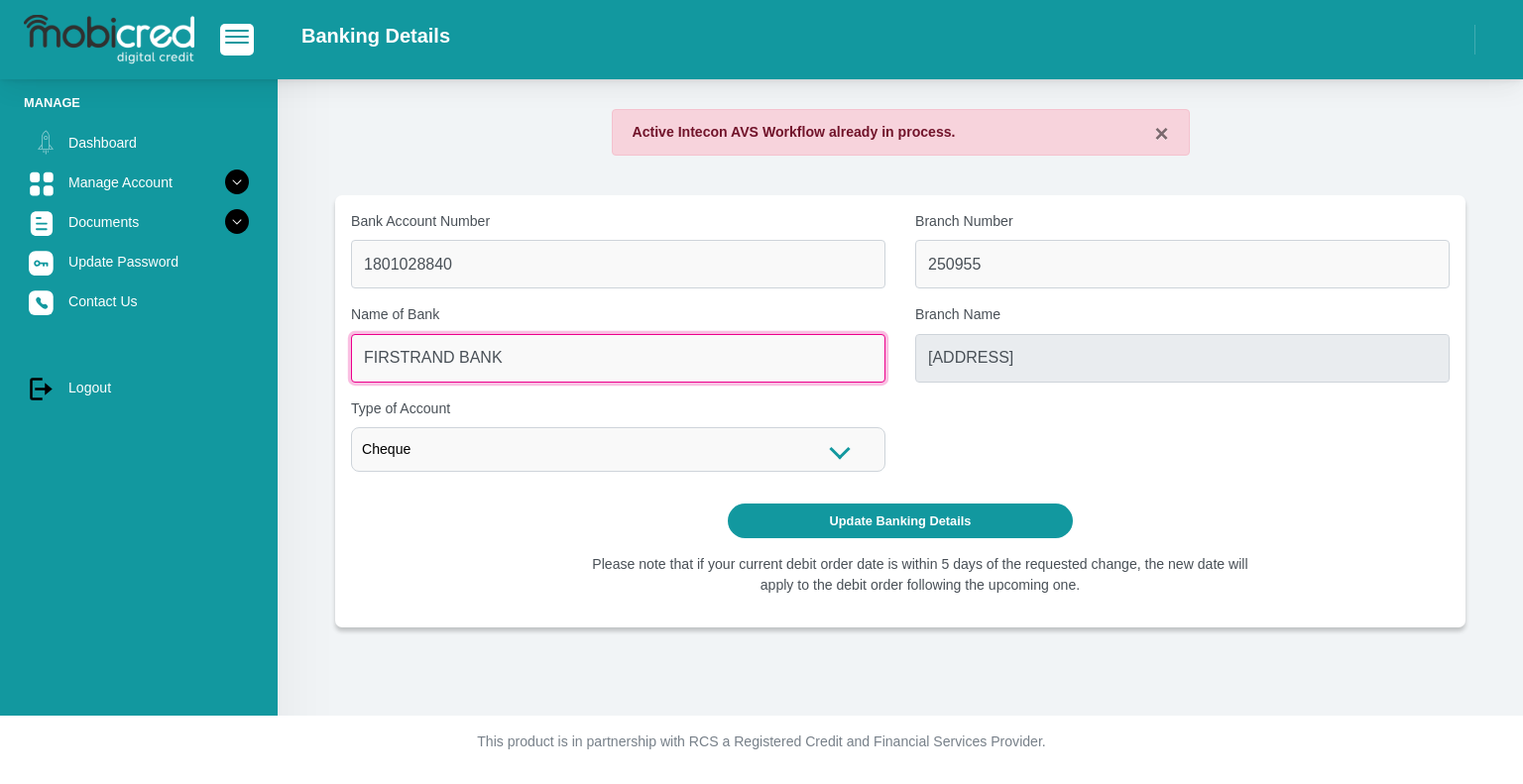 click on "FIRSTRAND BANK" at bounding box center [618, 358] 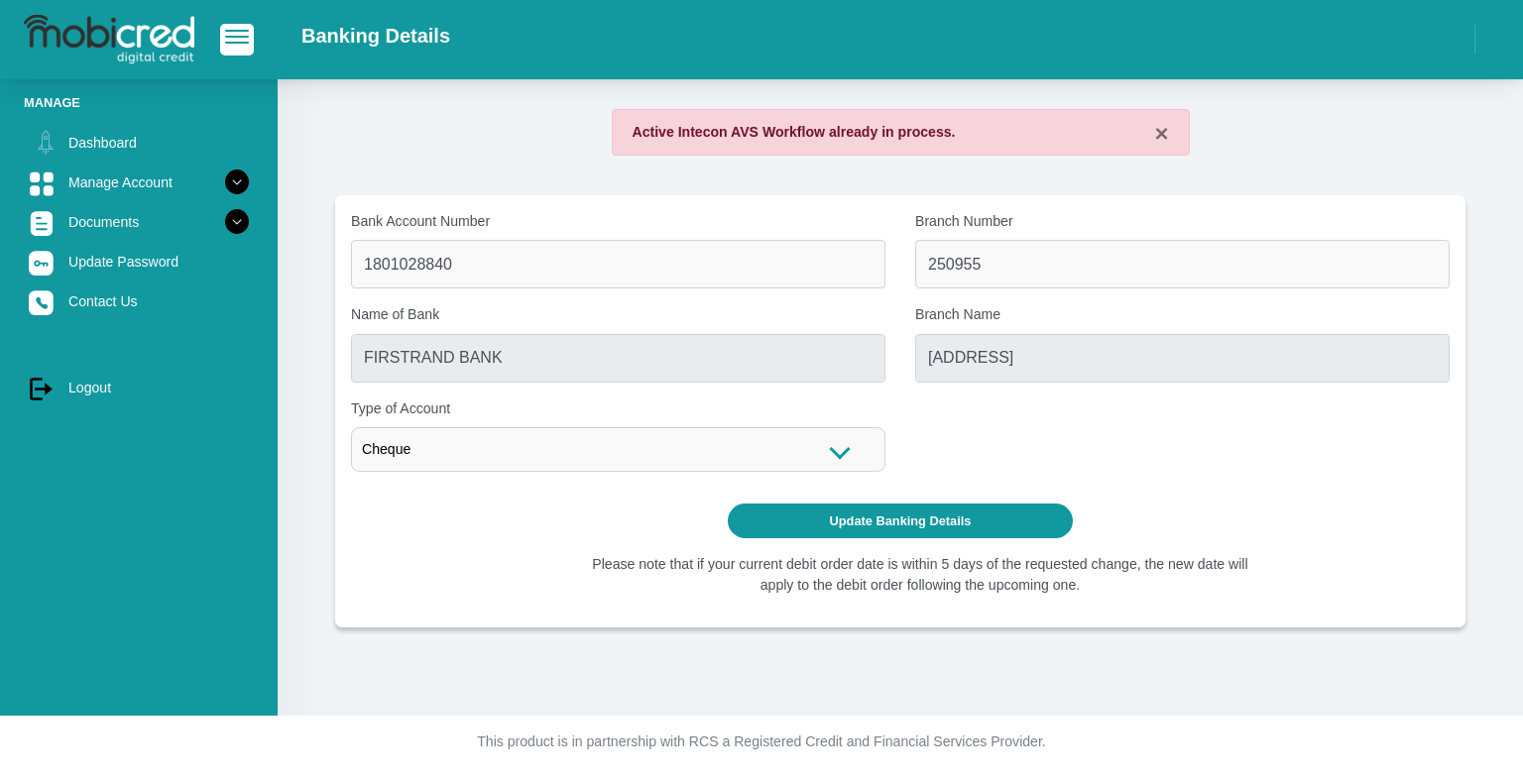 click on "Cheque" at bounding box center (618, 449) 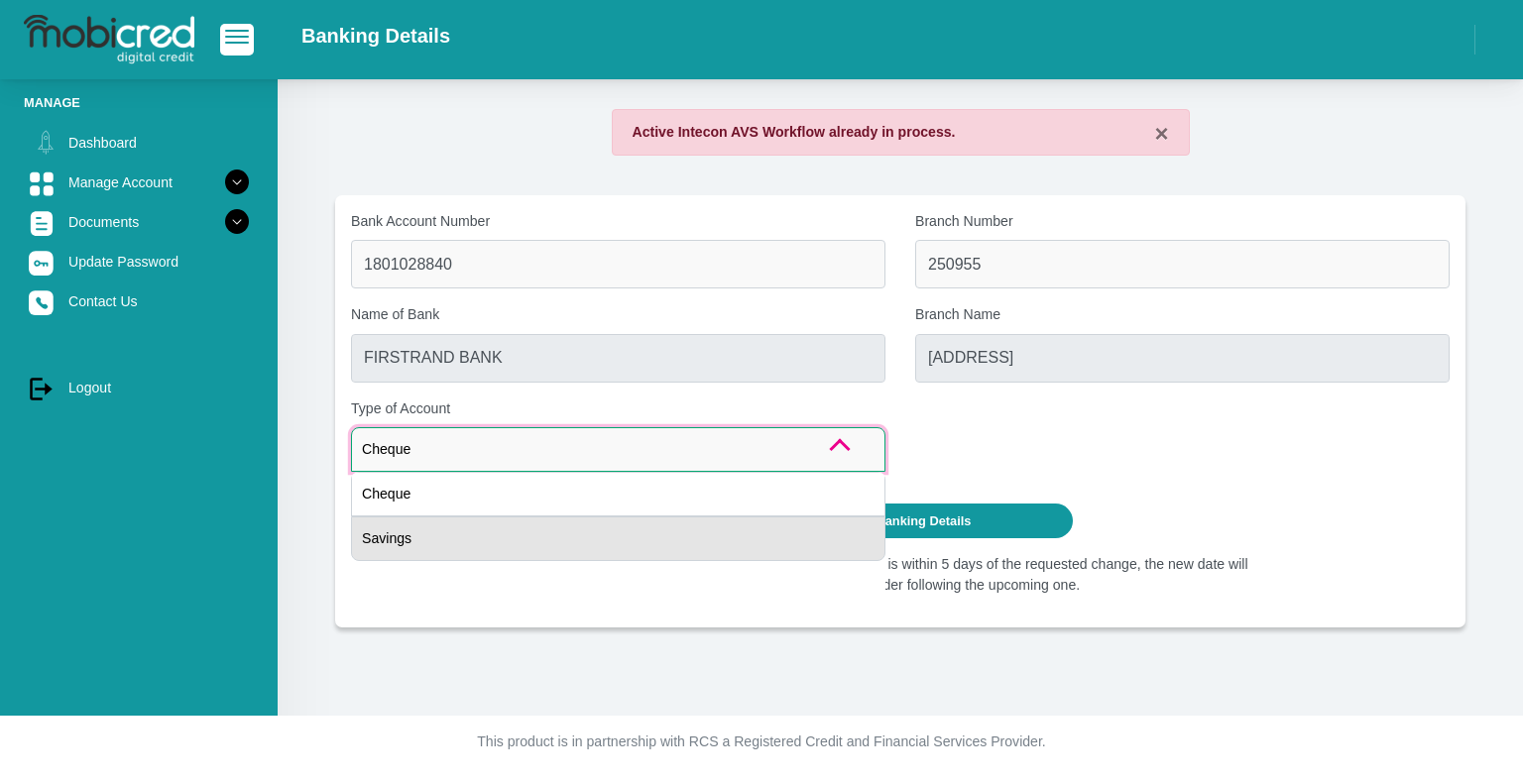 click on "Savings" at bounding box center (618, 538) 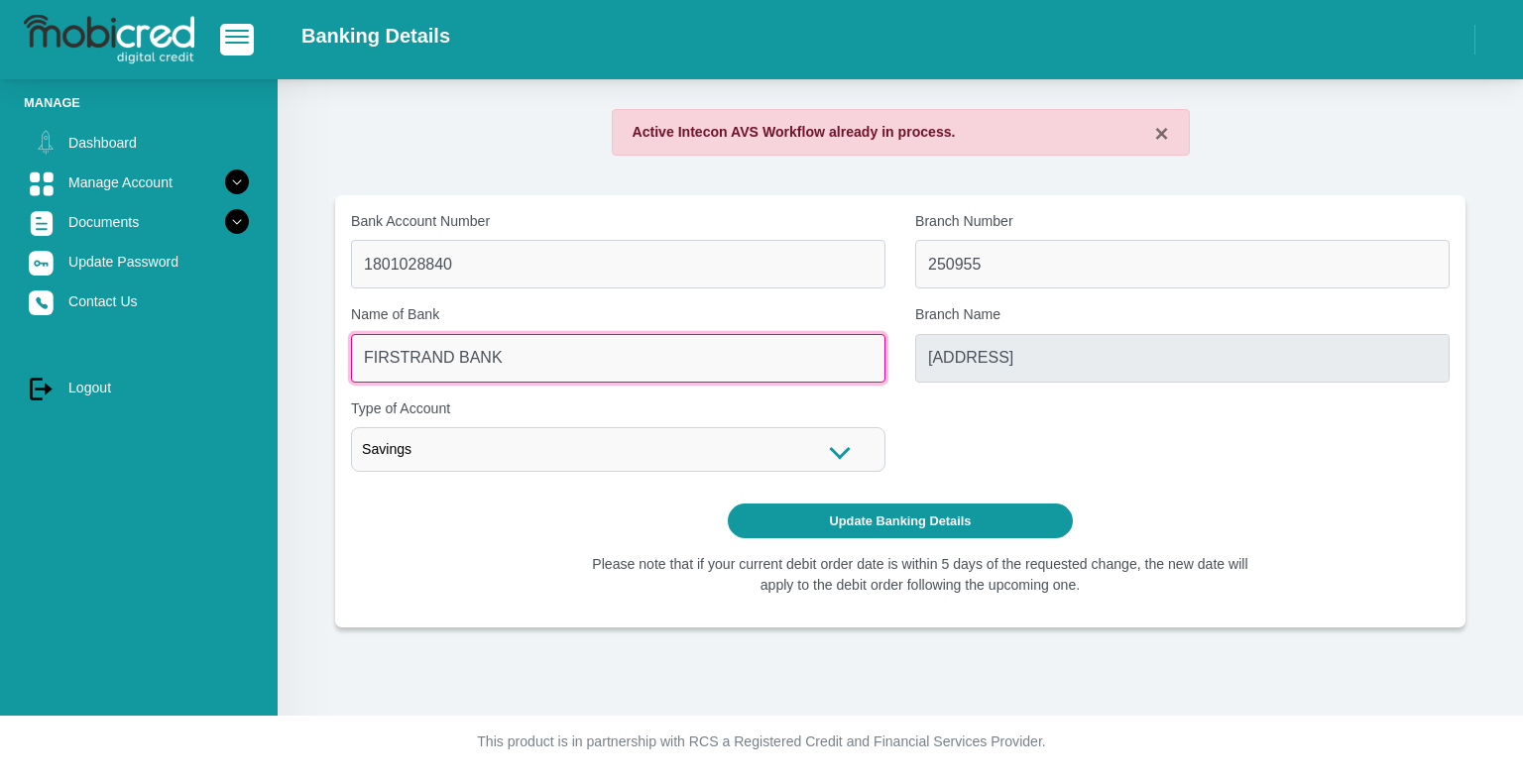 click on "FIRSTRAND BANK" at bounding box center [618, 358] 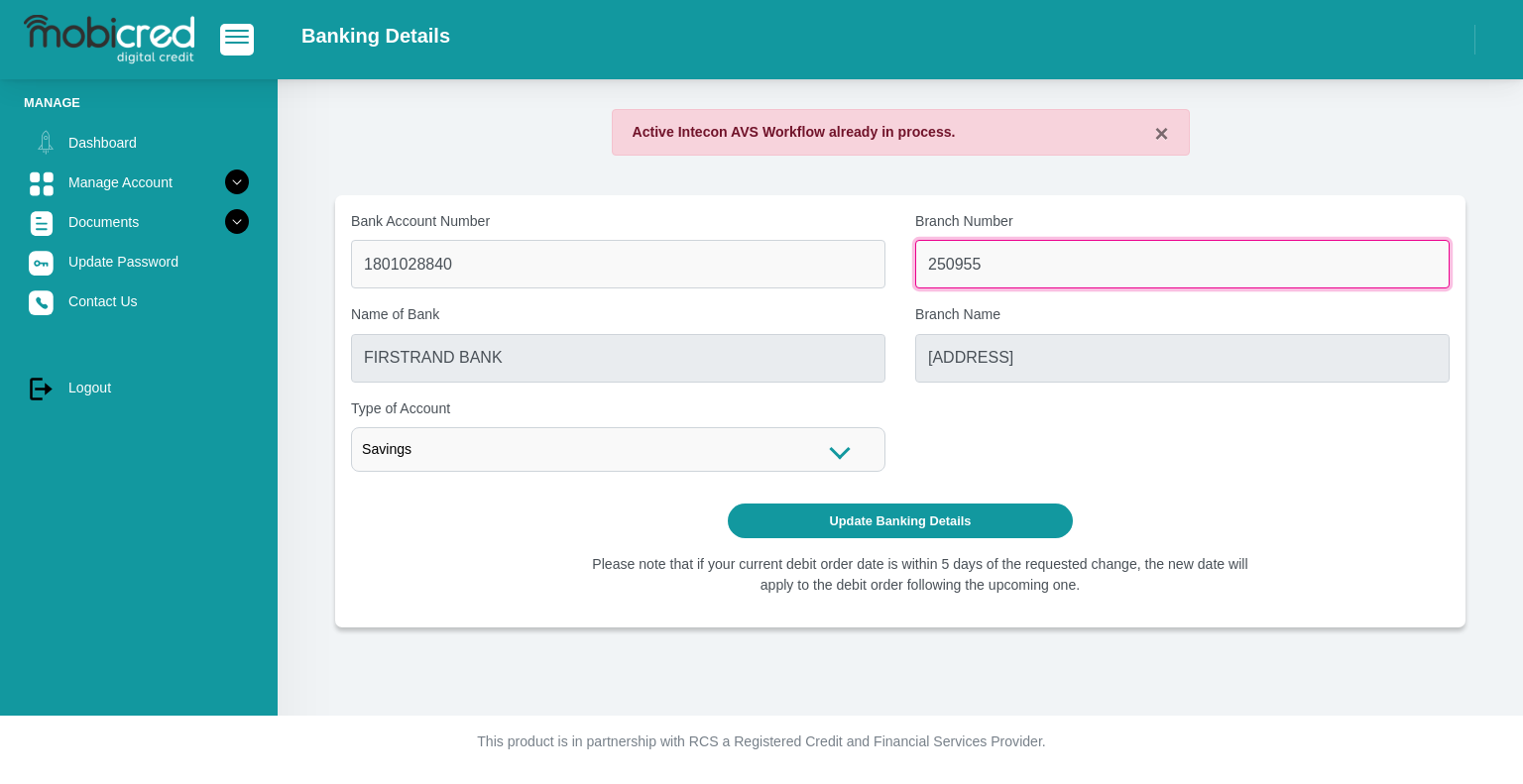 click on "250955" at bounding box center (1182, 264) 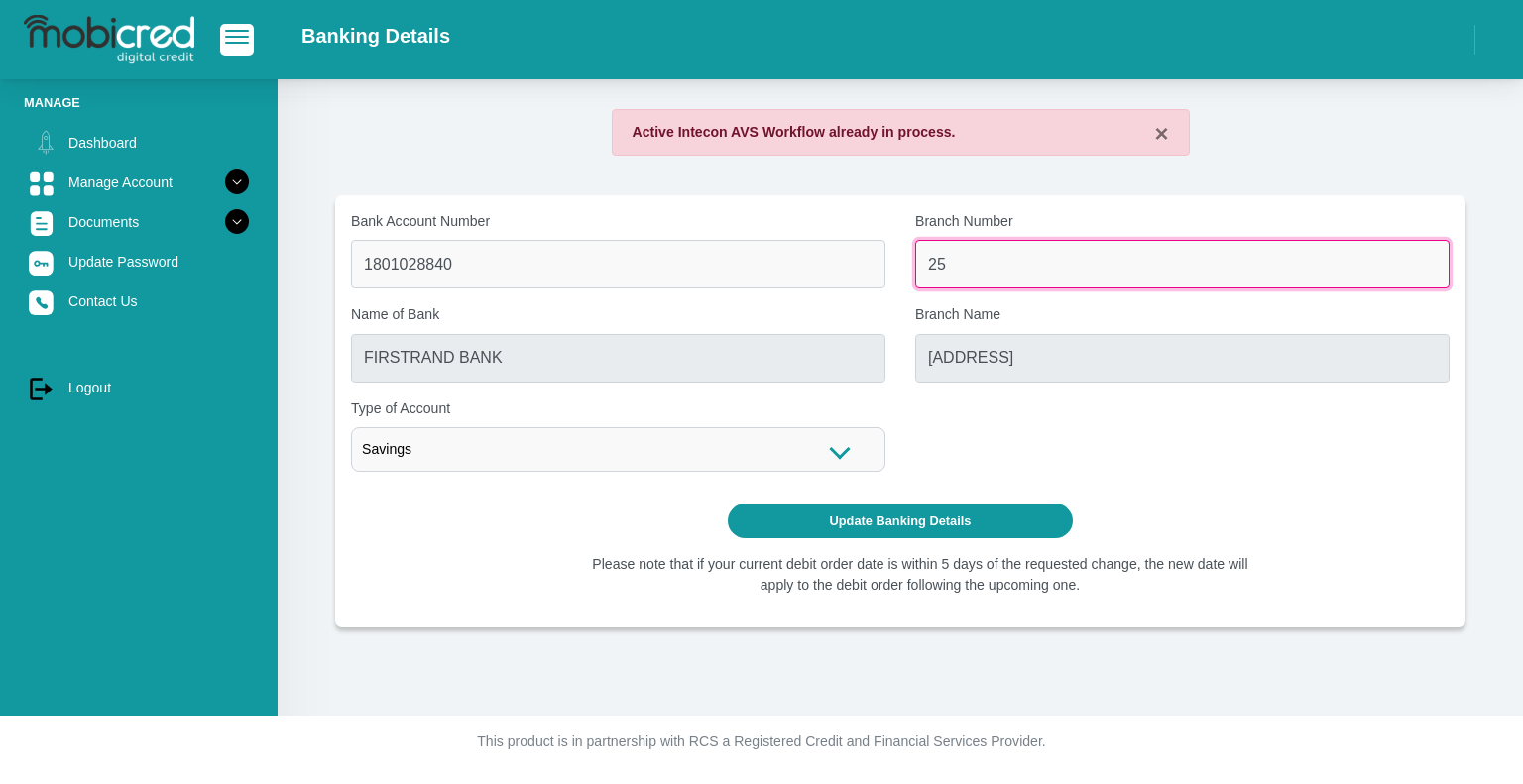 type on "2" 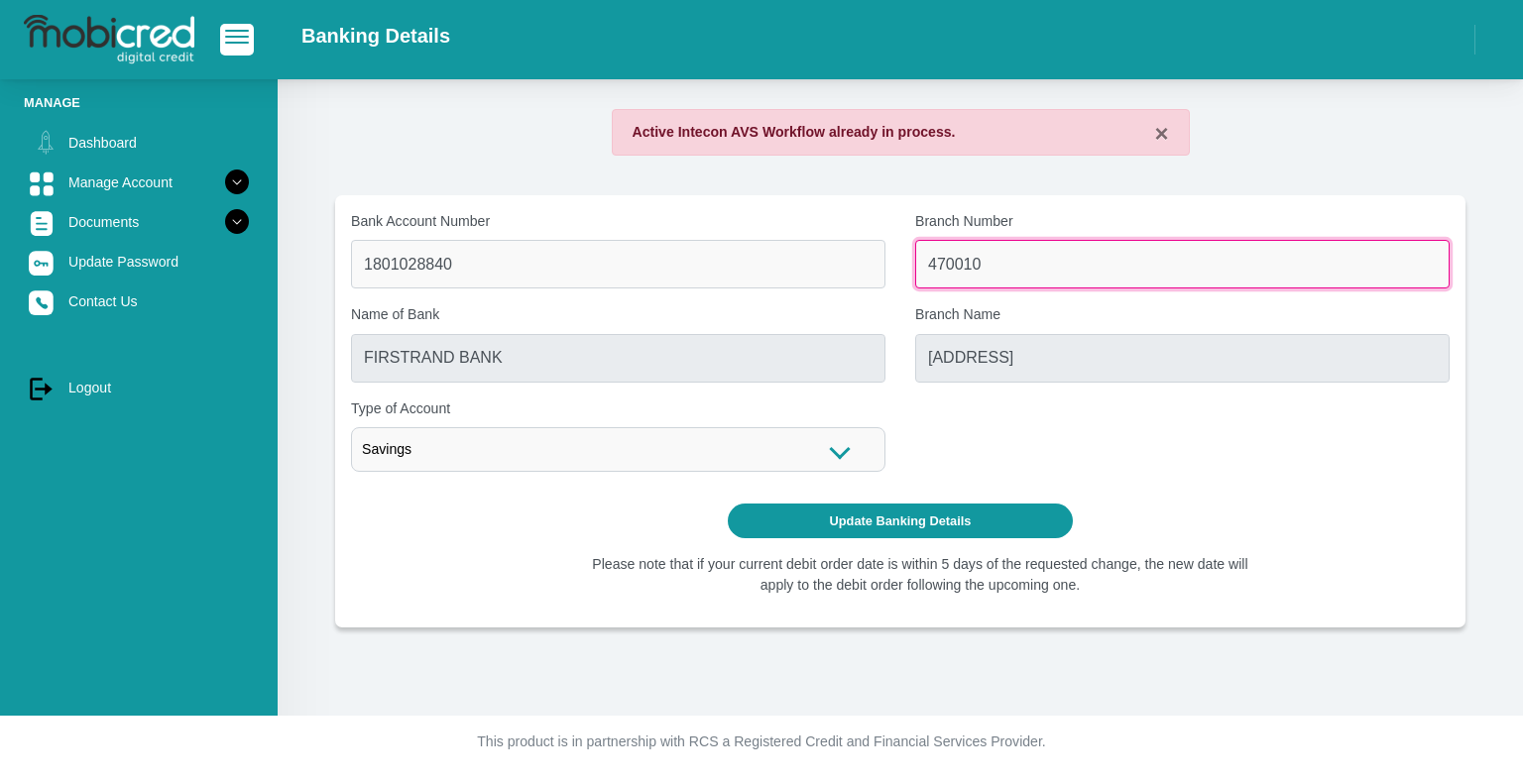 type on "470010" 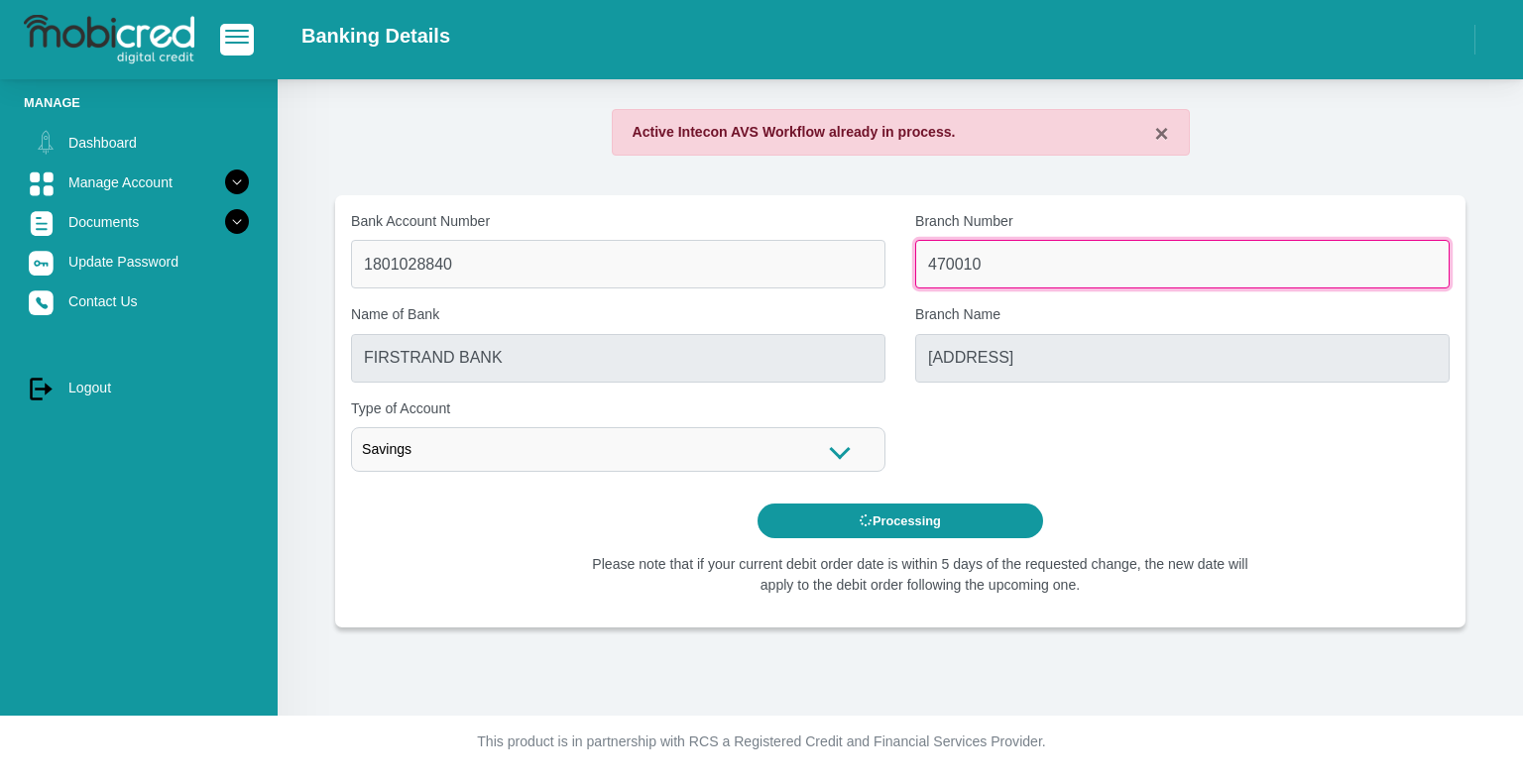 scroll, scrollTop: 0, scrollLeft: 0, axis: both 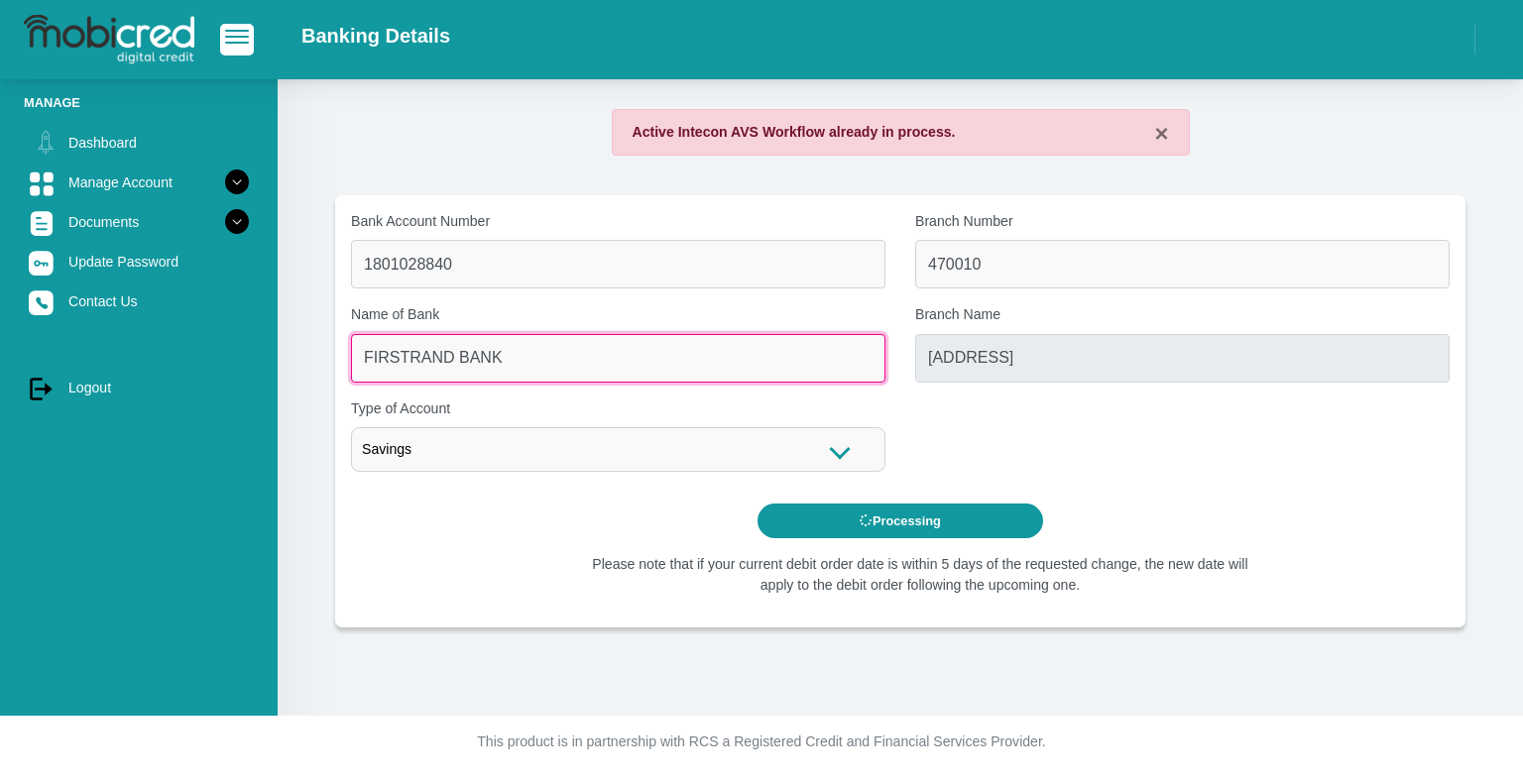 type on "CAPITEC BANK LIMITED" 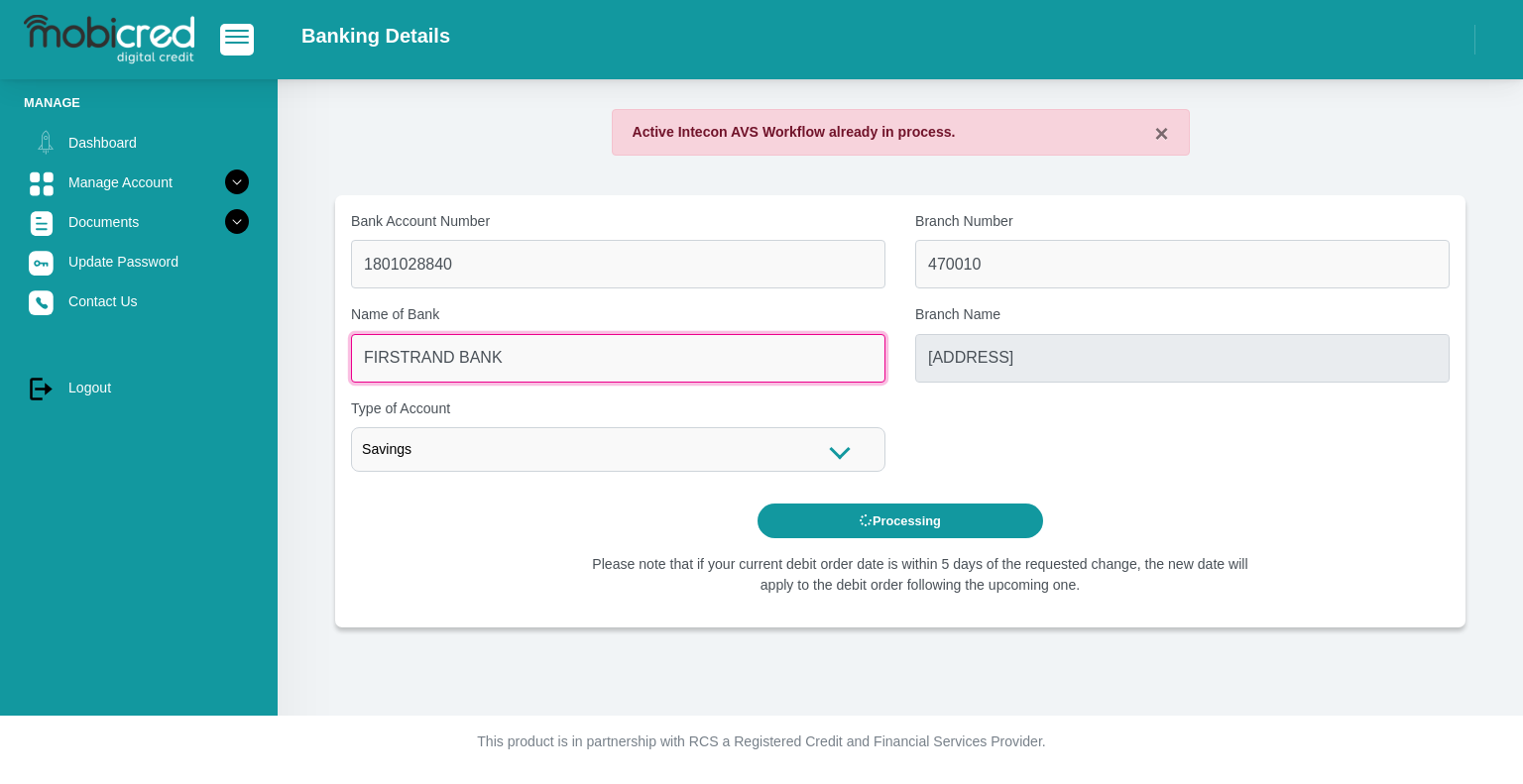 type on "CAPITEC BANK CPC" 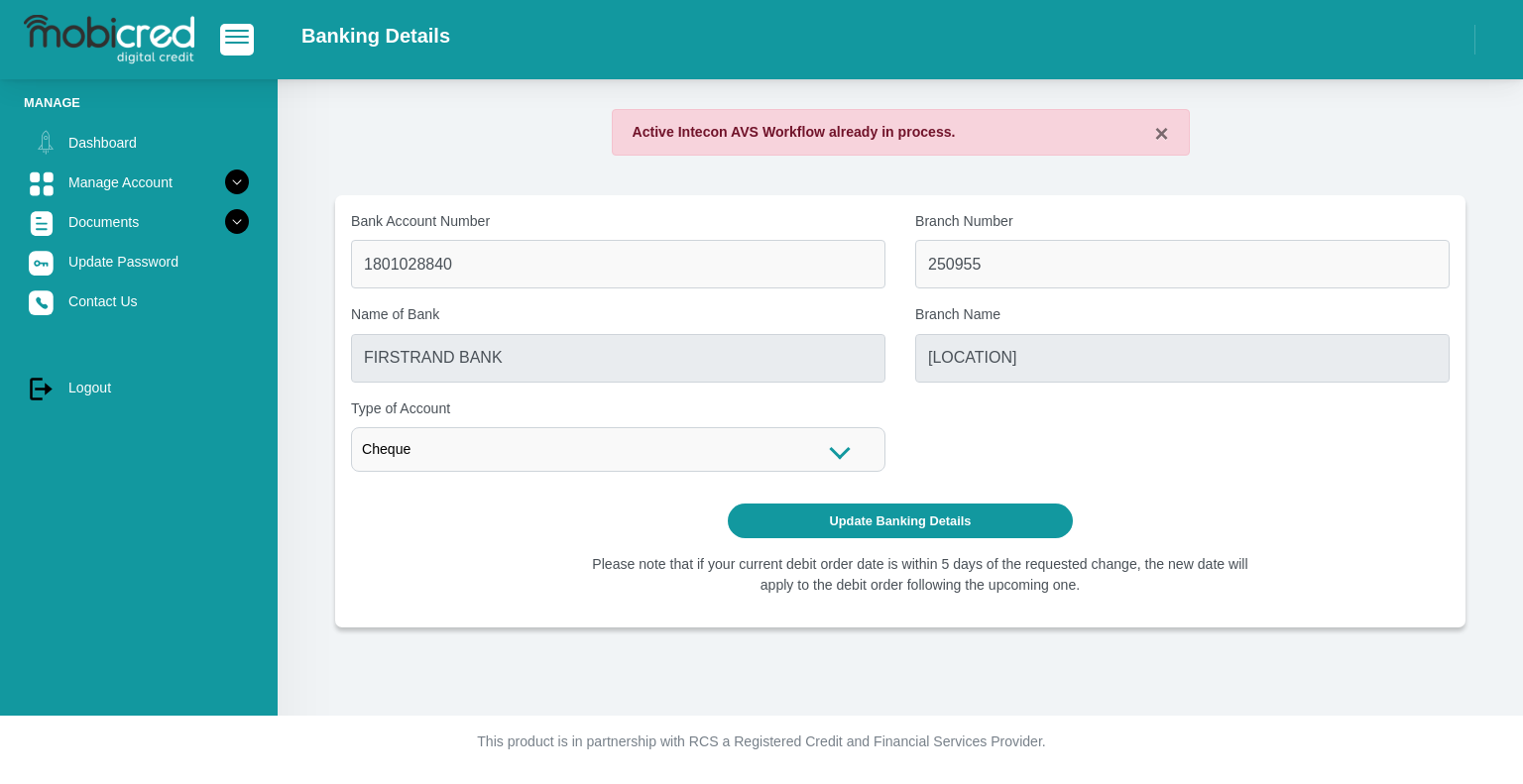 scroll, scrollTop: 0, scrollLeft: 0, axis: both 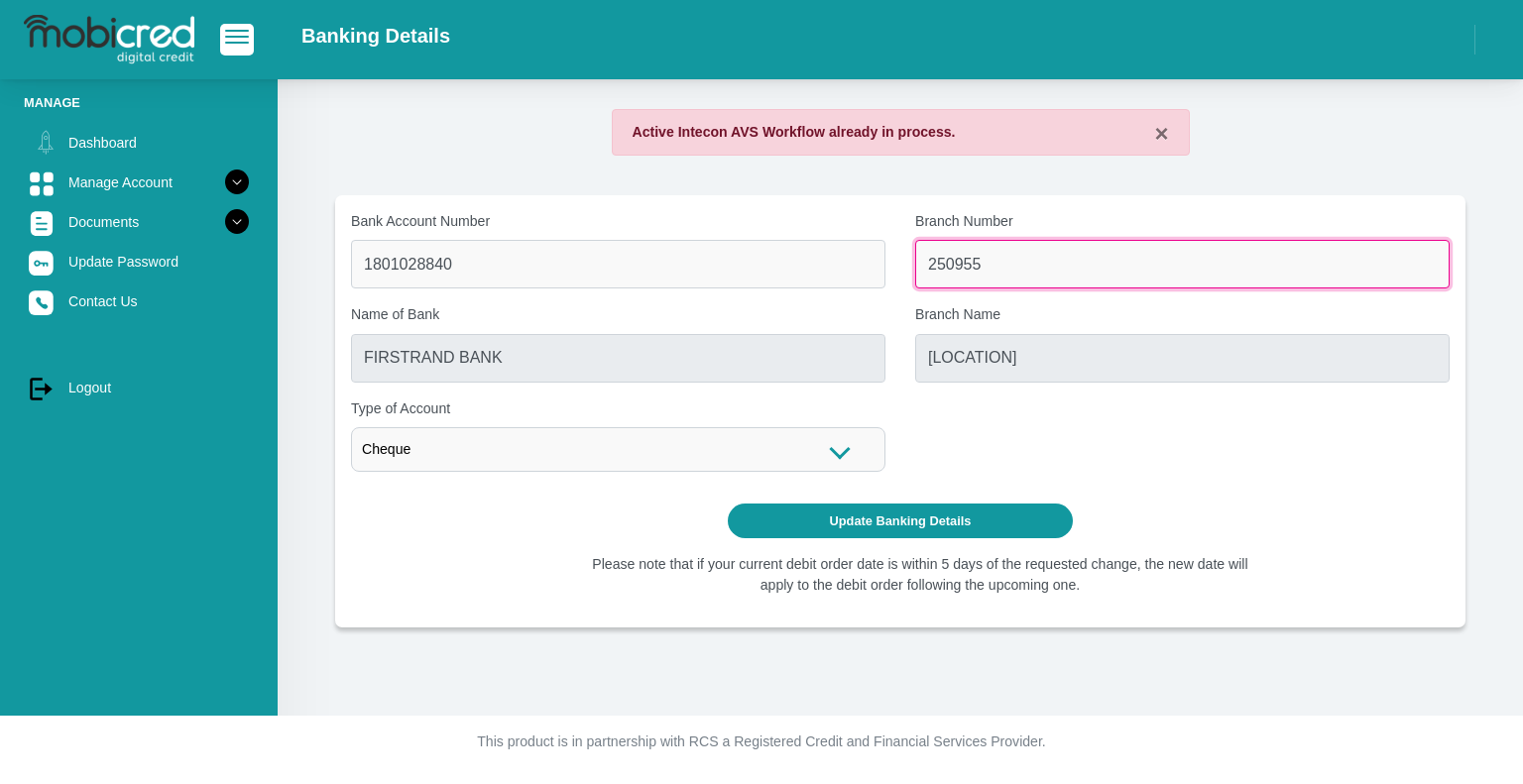 click on "250955" at bounding box center [1182, 264] 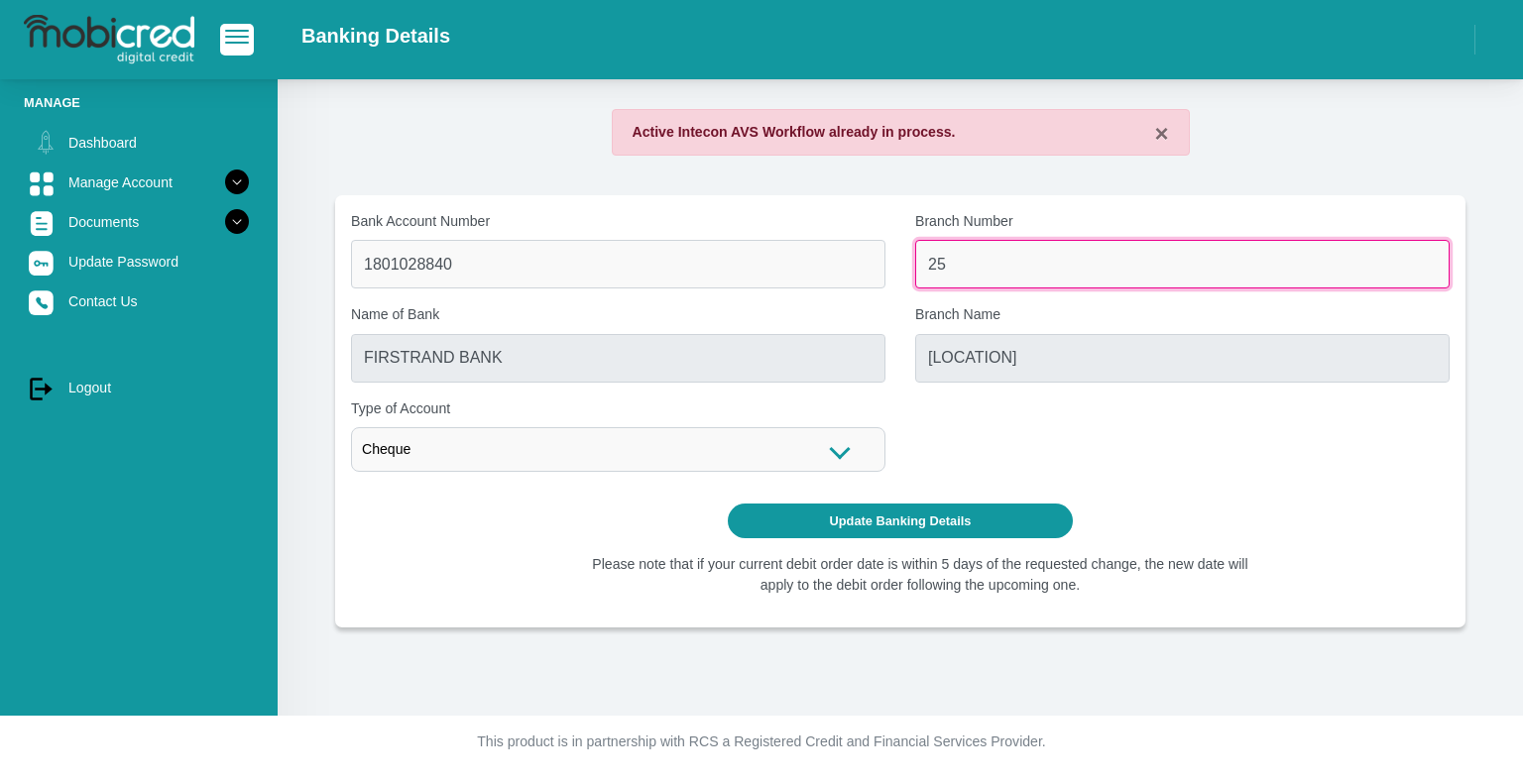 type on "2" 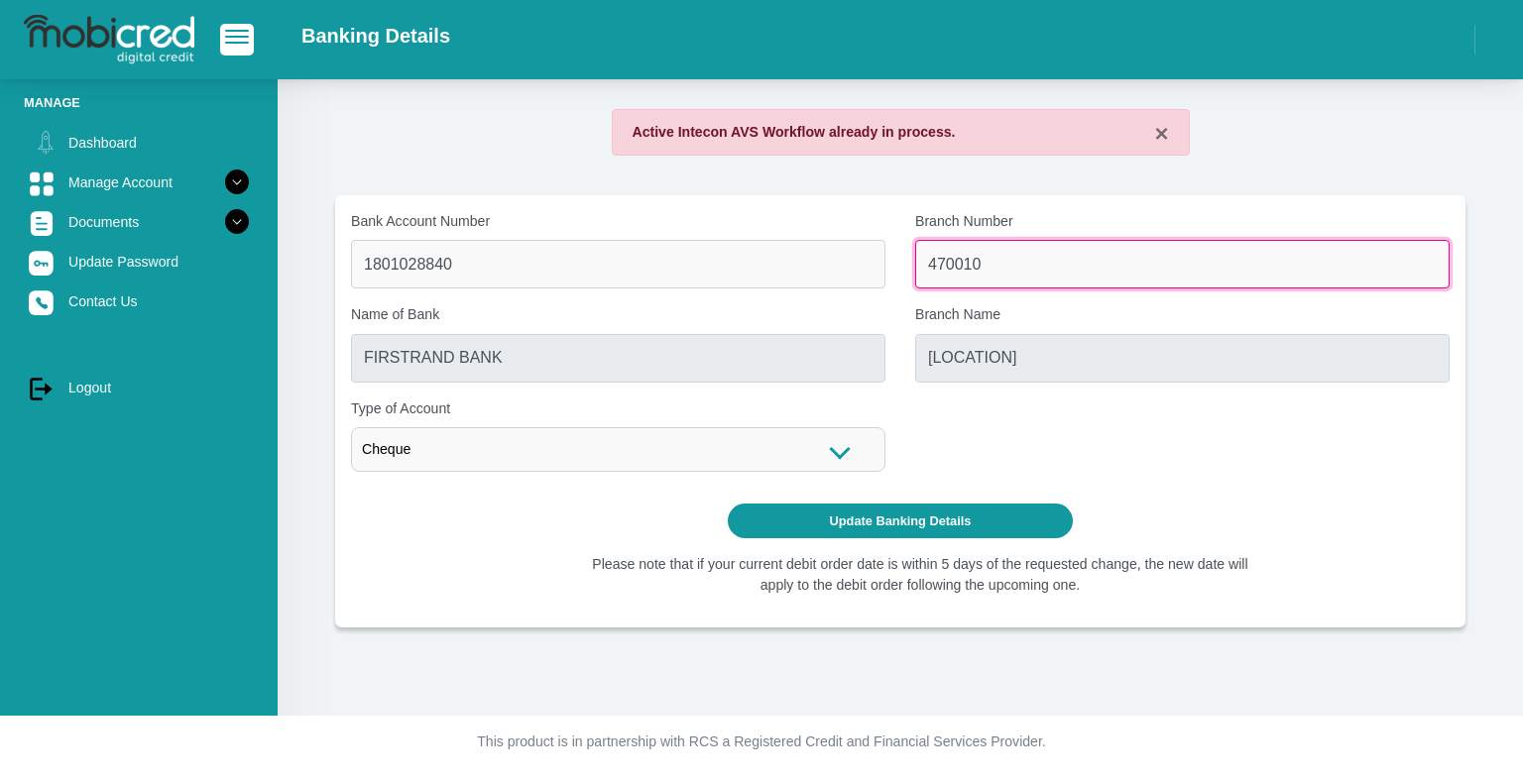 type on "470010" 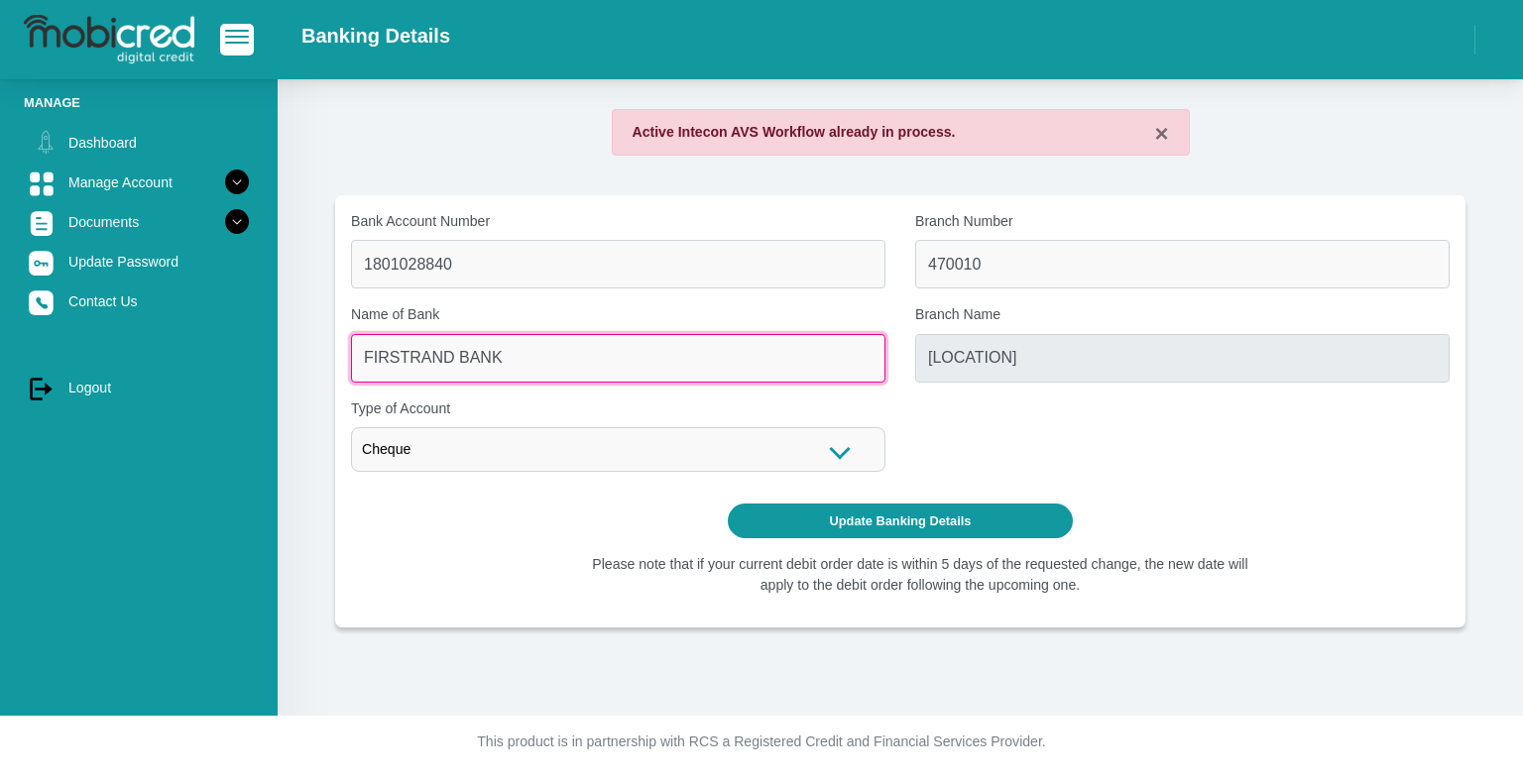 type on "CAPITEC BANK LIMITED" 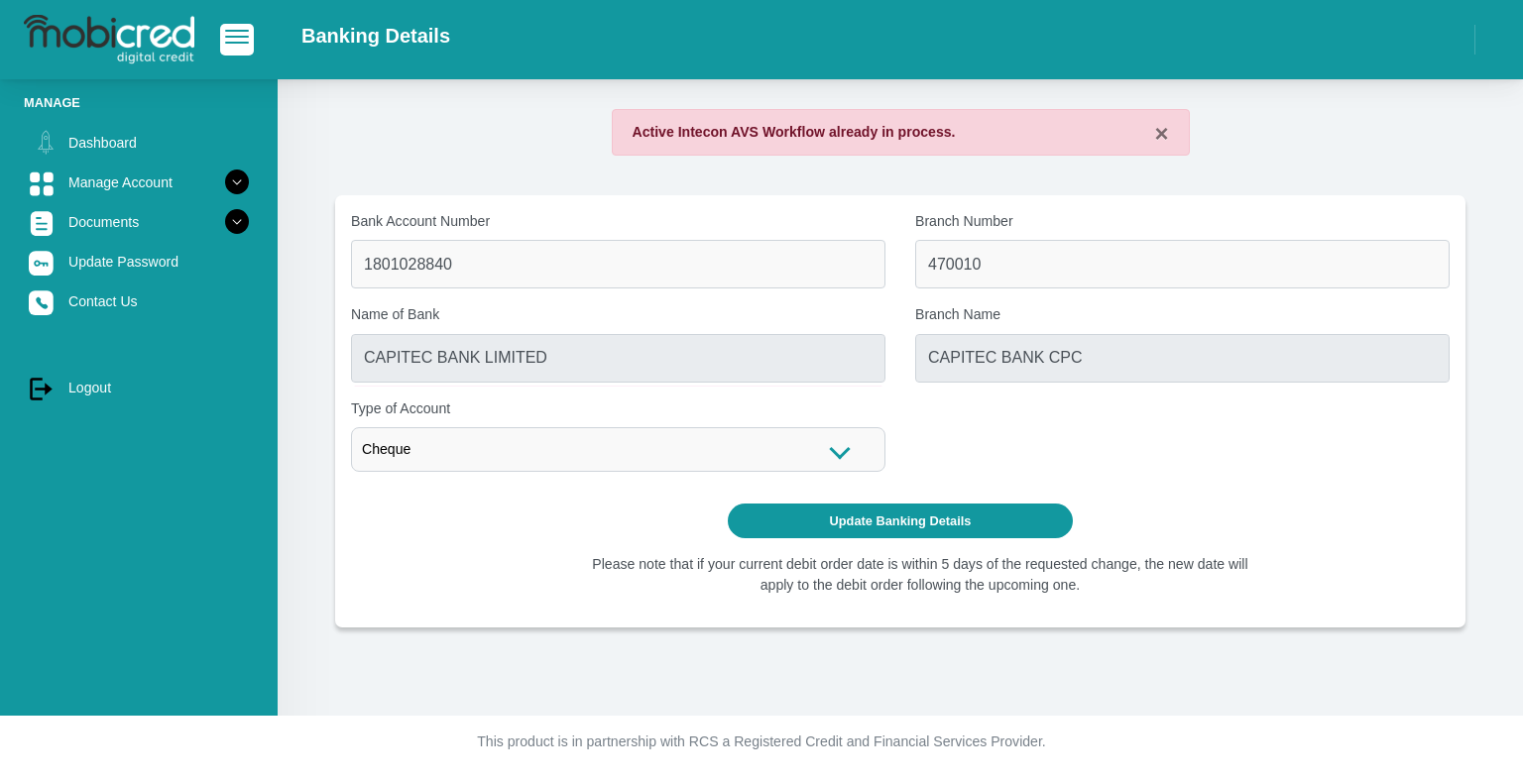 click on "Cheque" at bounding box center [618, 449] 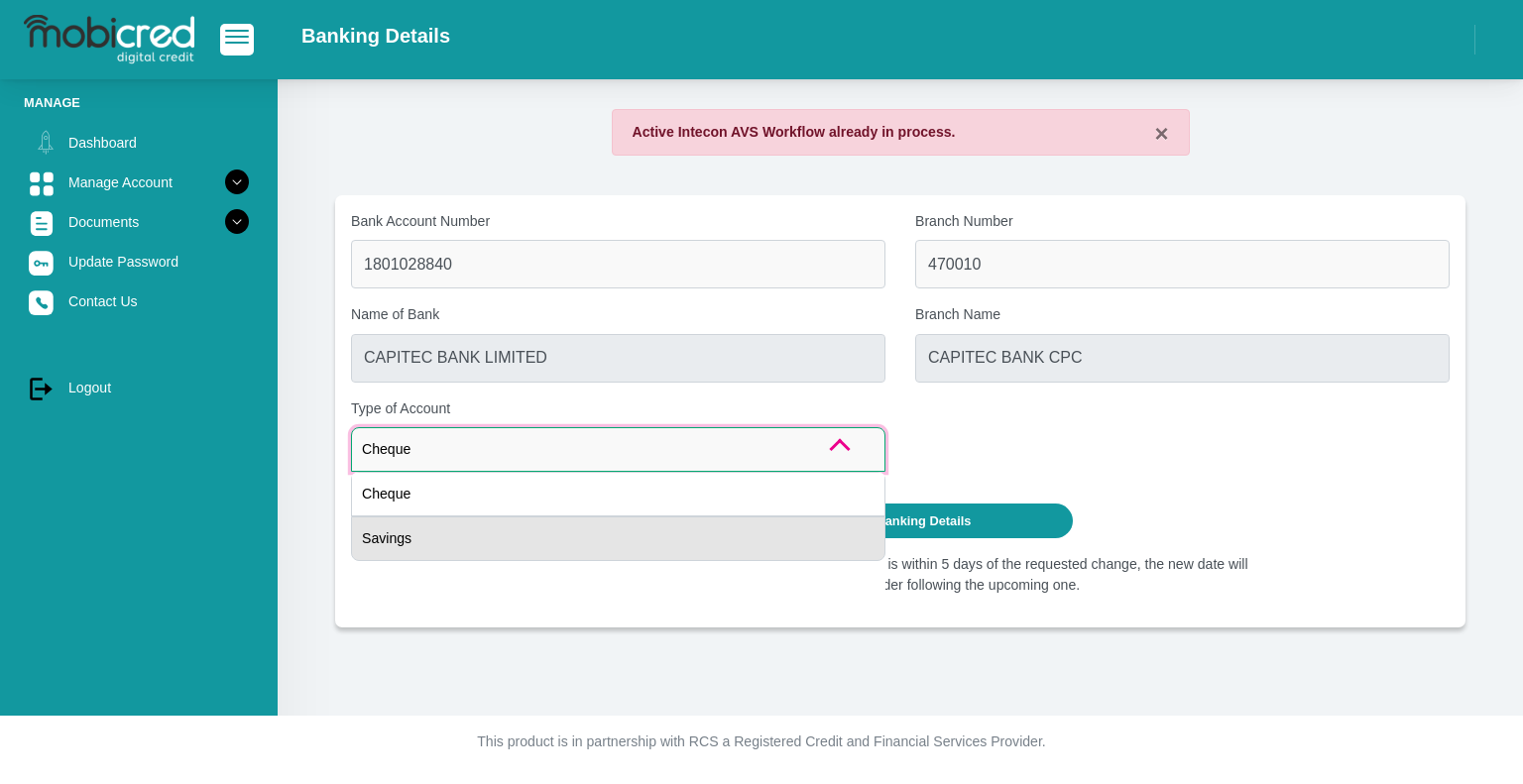 click on "Savings" at bounding box center (618, 538) 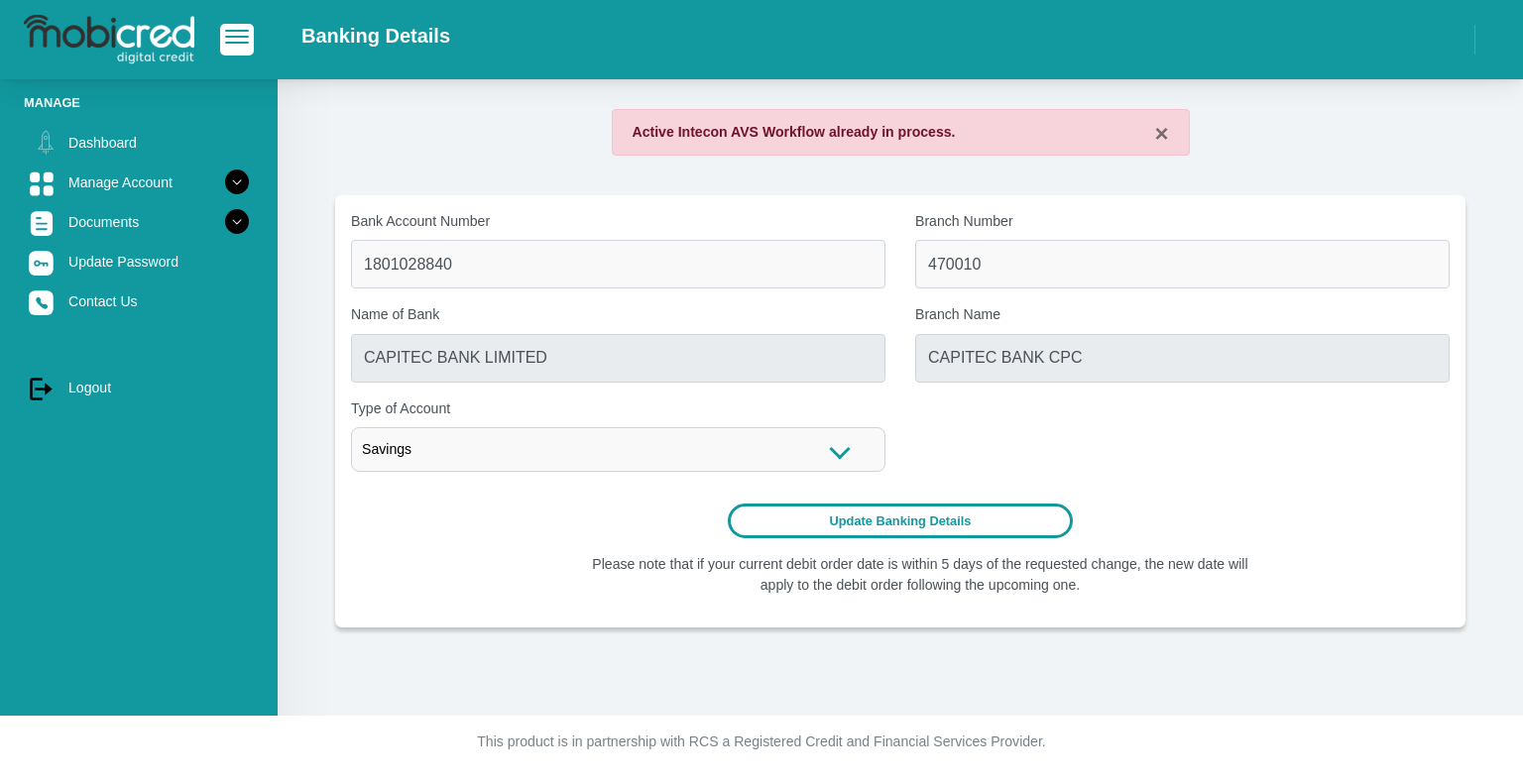 click on "Update Banking Details" at bounding box center (900, 520) 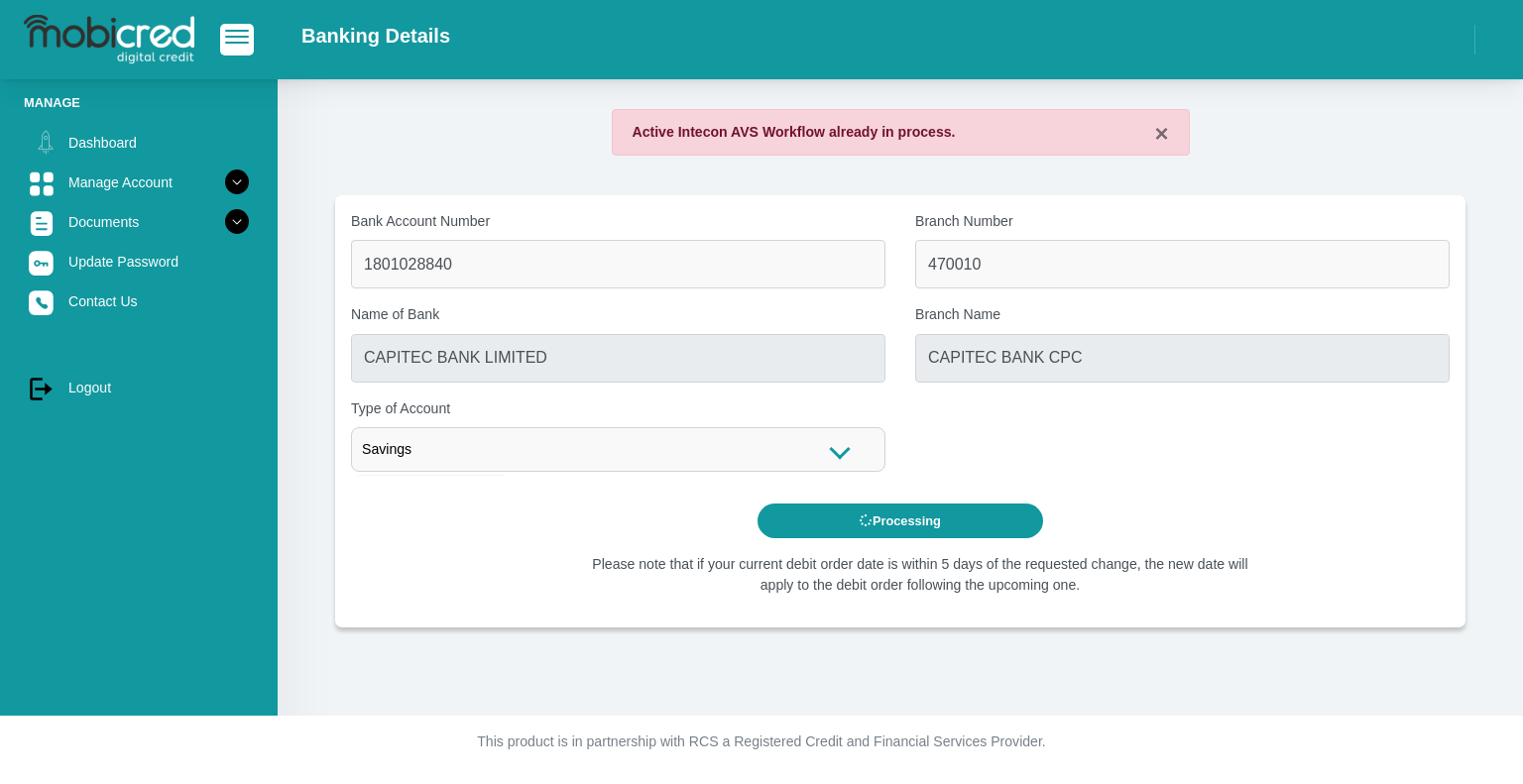 scroll, scrollTop: 0, scrollLeft: 0, axis: both 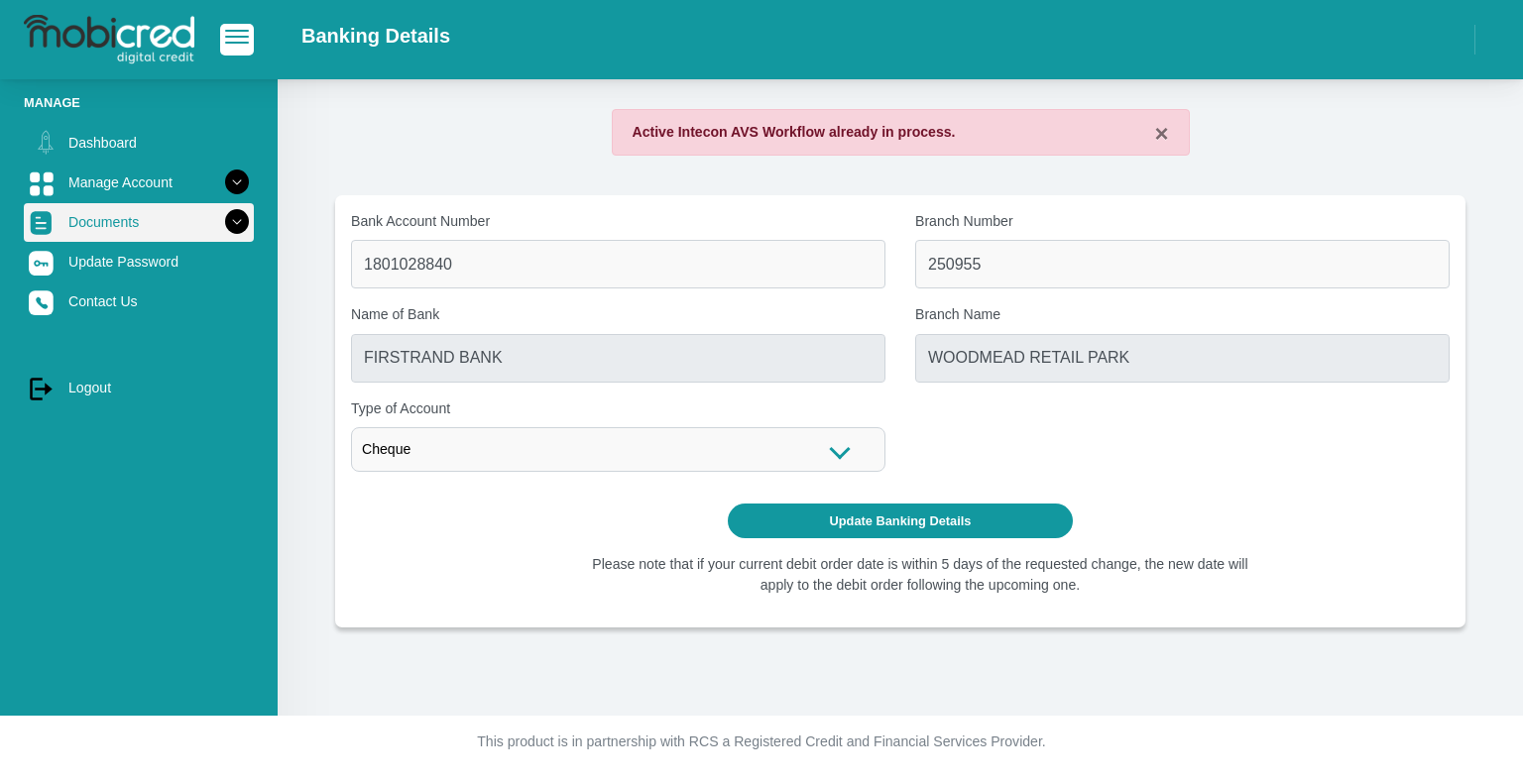 click at bounding box center (237, 222) 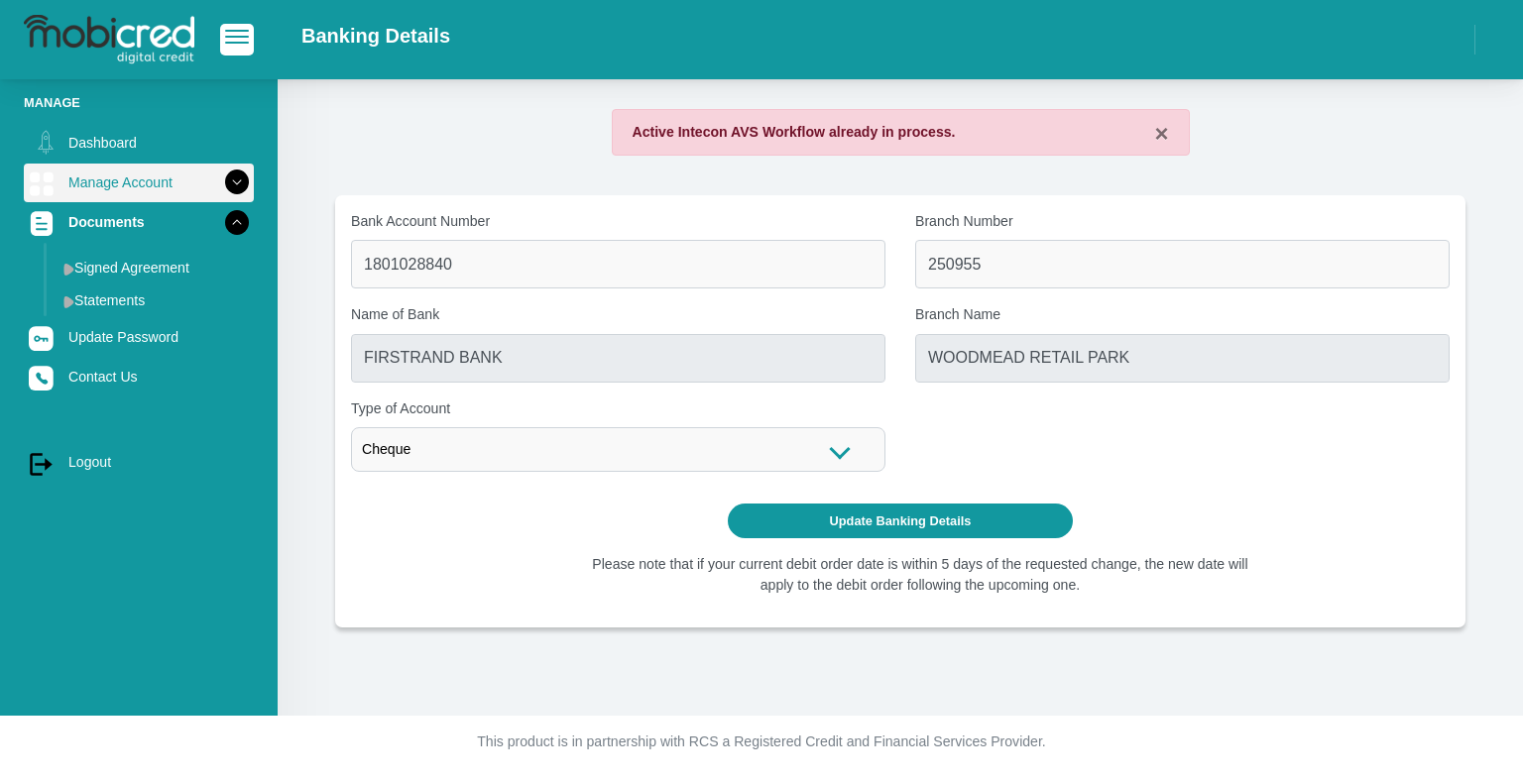 click at bounding box center (237, 182) 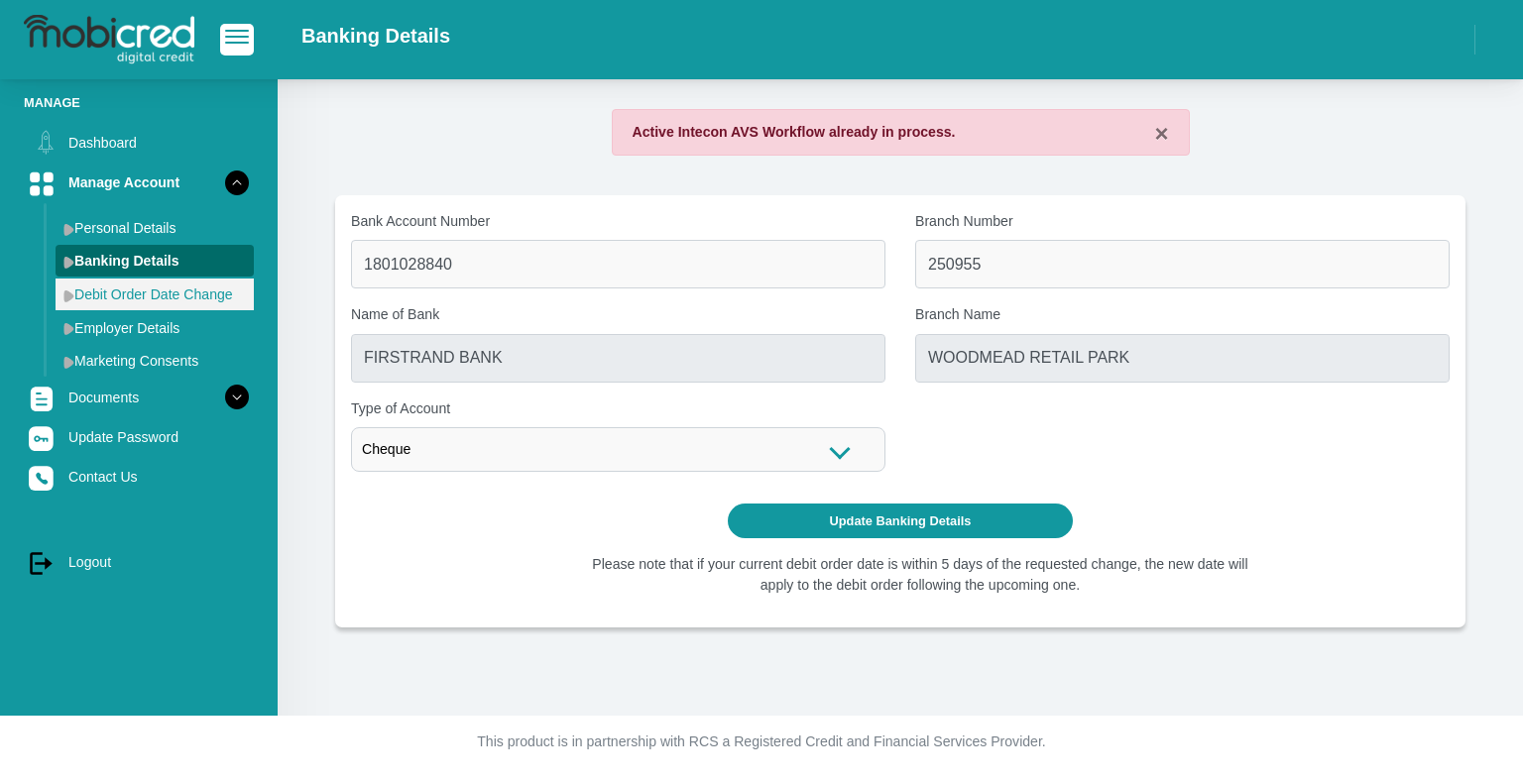 click on "Debit Order Date Change" at bounding box center [155, 294] 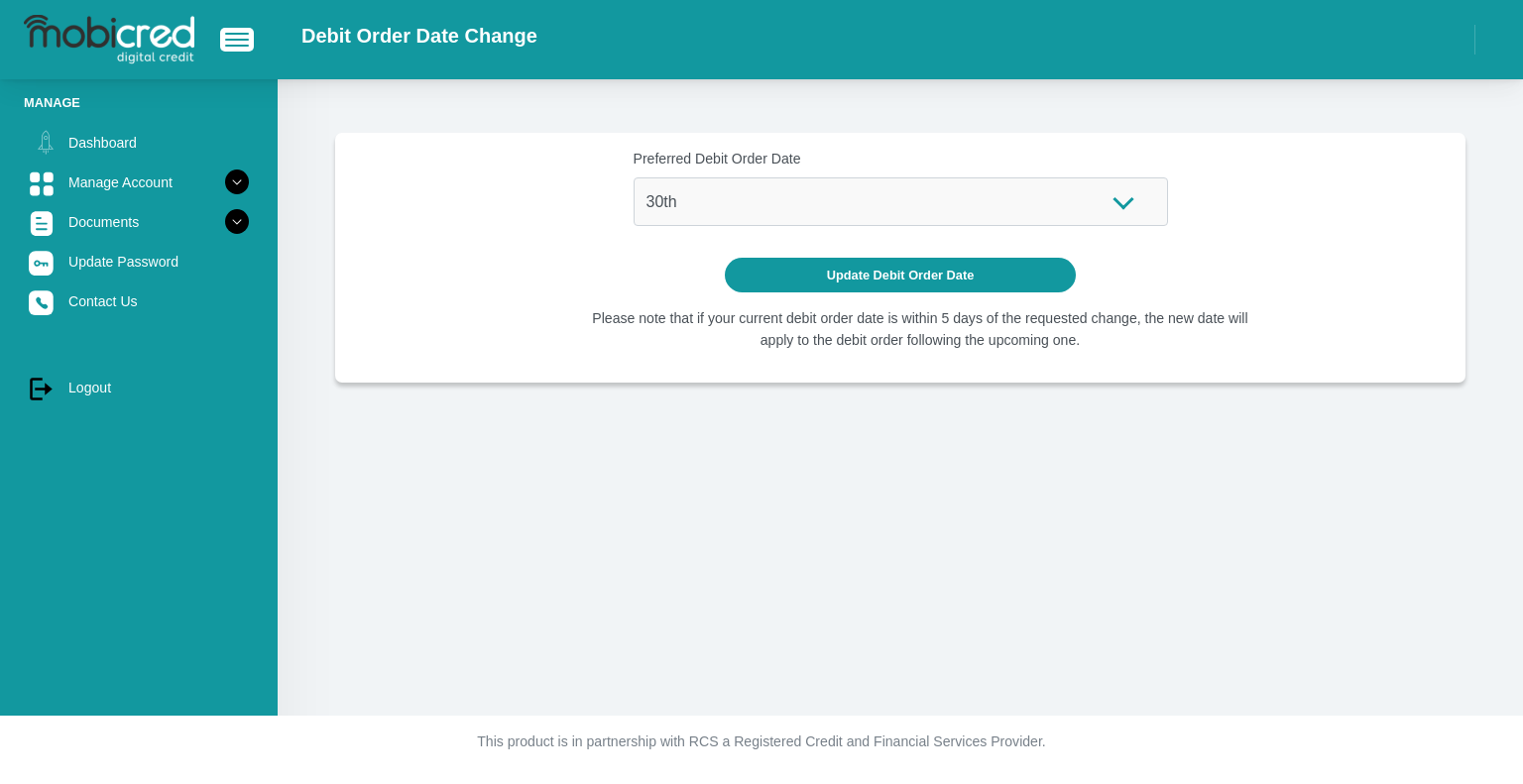scroll, scrollTop: 0, scrollLeft: 0, axis: both 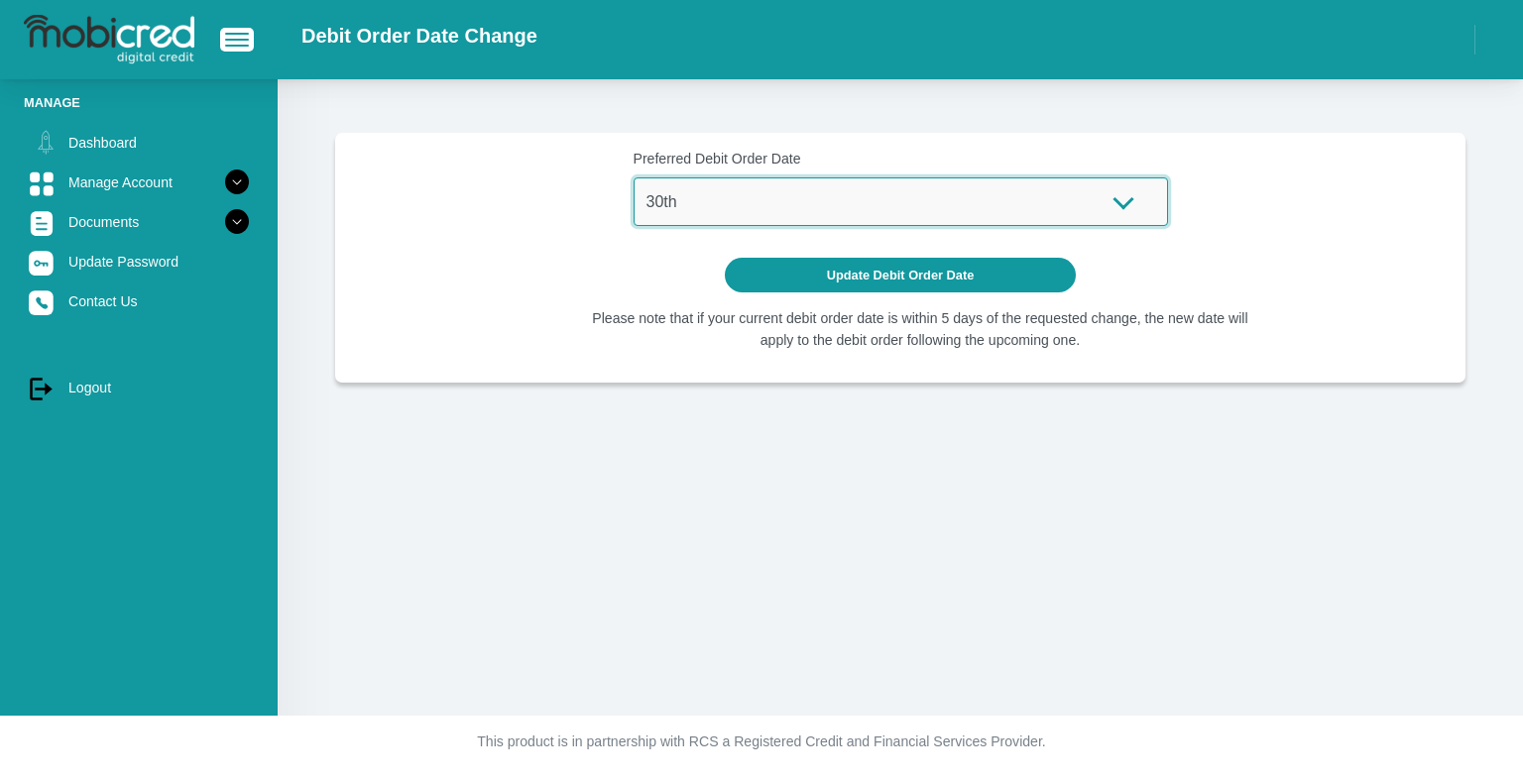drag, startPoint x: 711, startPoint y: 206, endPoint x: 721, endPoint y: 209, distance: 10.440307 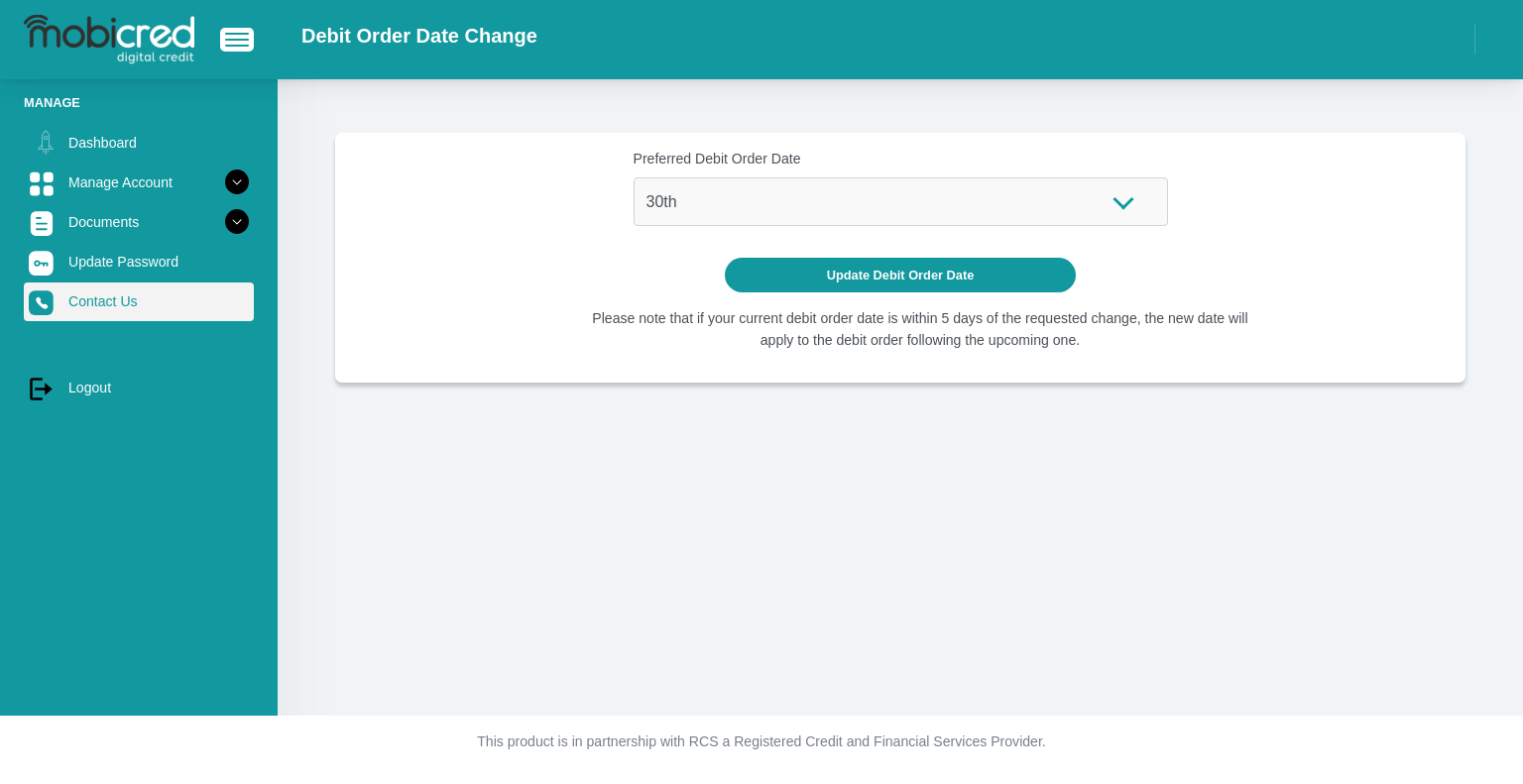 click on "Contact Us" at bounding box center [139, 301] 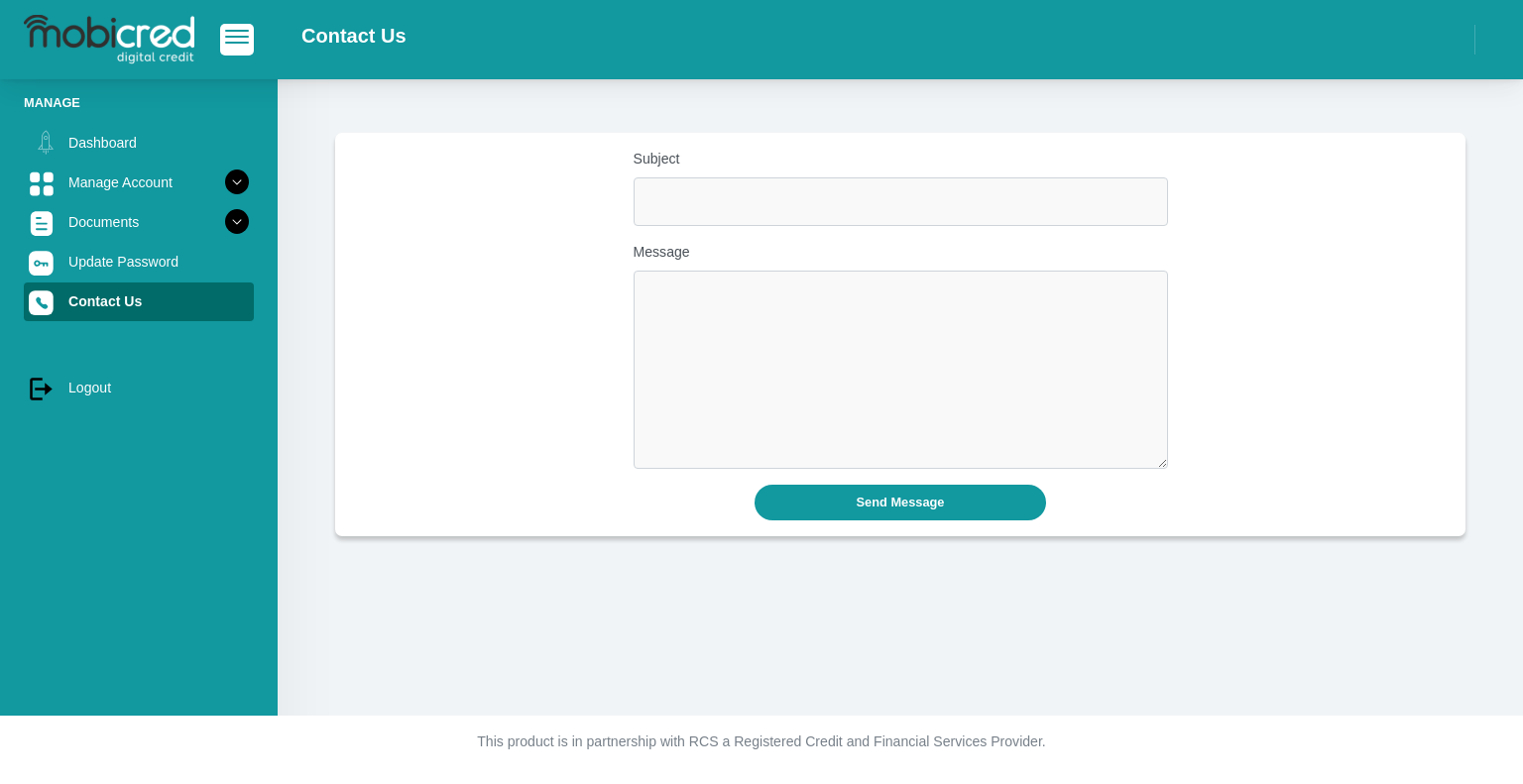 scroll, scrollTop: 0, scrollLeft: 0, axis: both 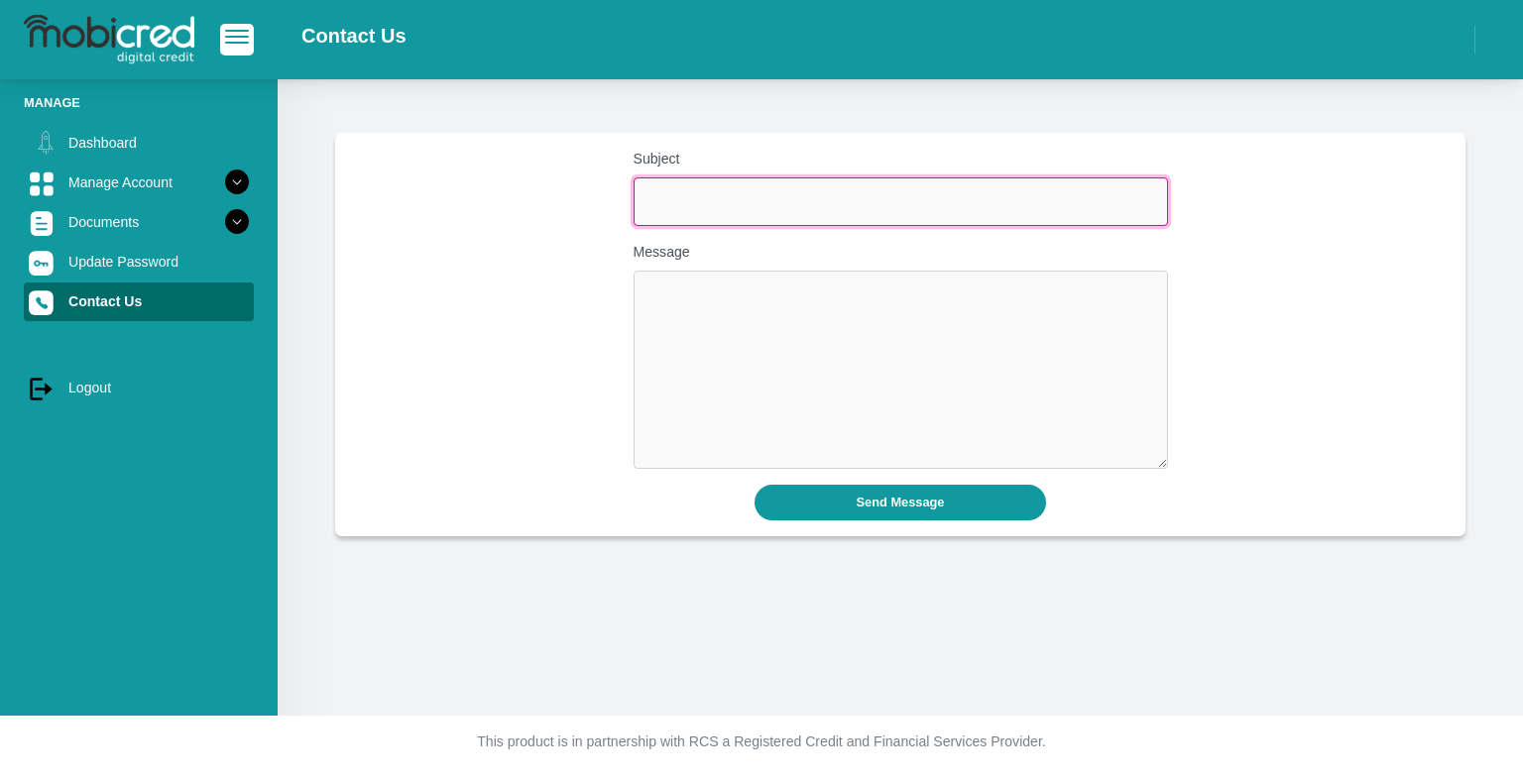 click on "Subject" at bounding box center (900, 201) 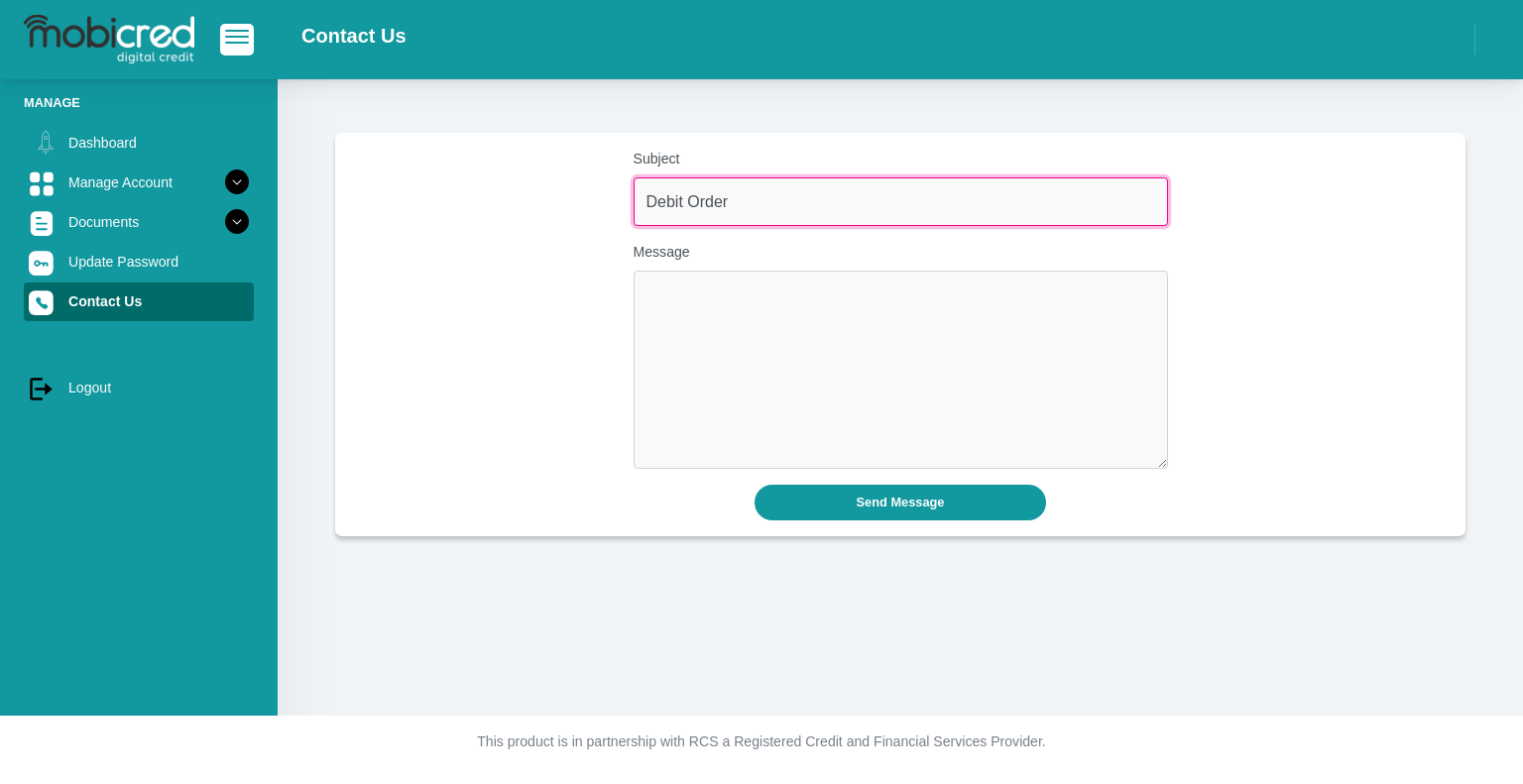 type on "Debit Order" 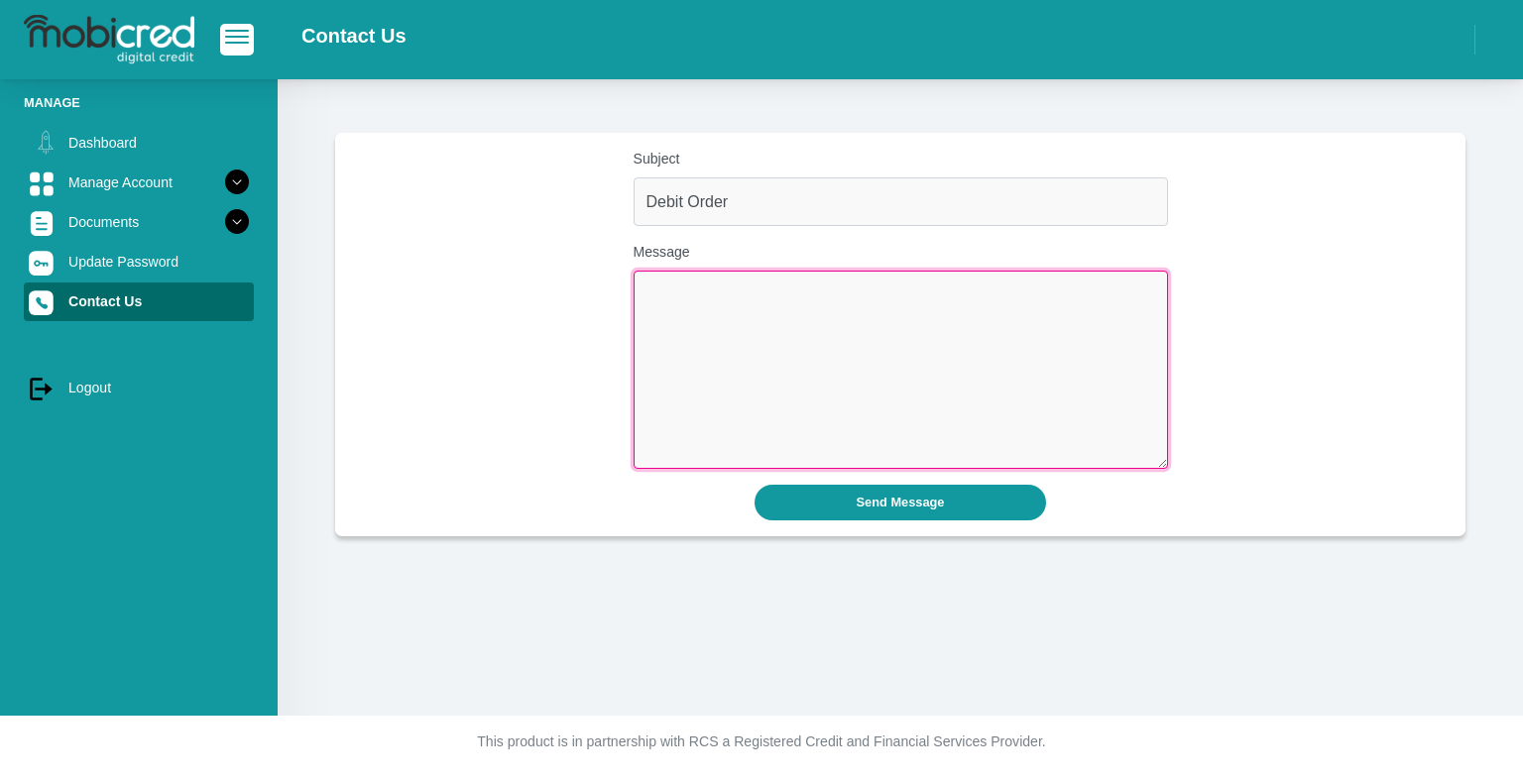 click on "Message" at bounding box center [900, 370] 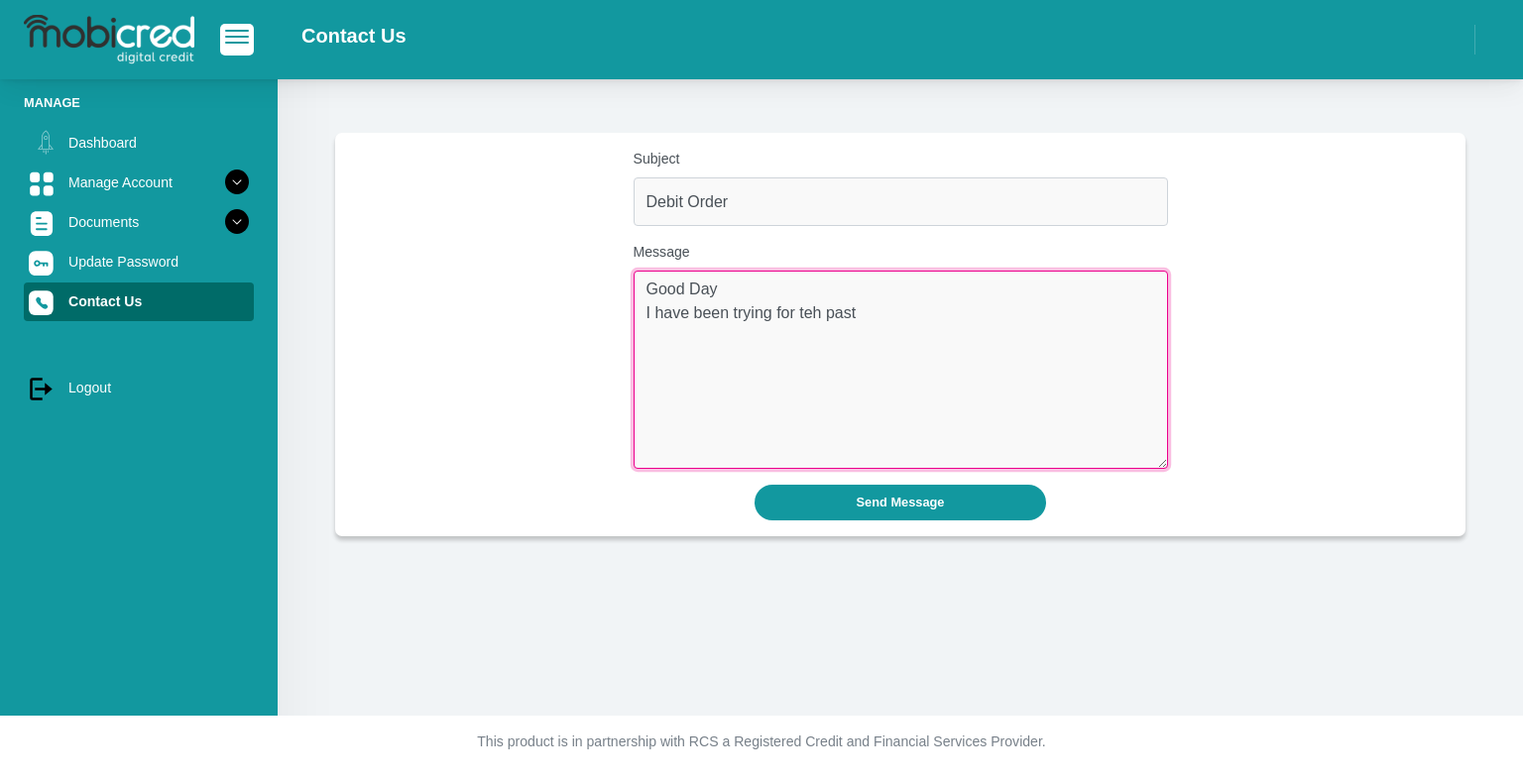 click on "Good Day
I have been trying for teh past" at bounding box center (900, 370) 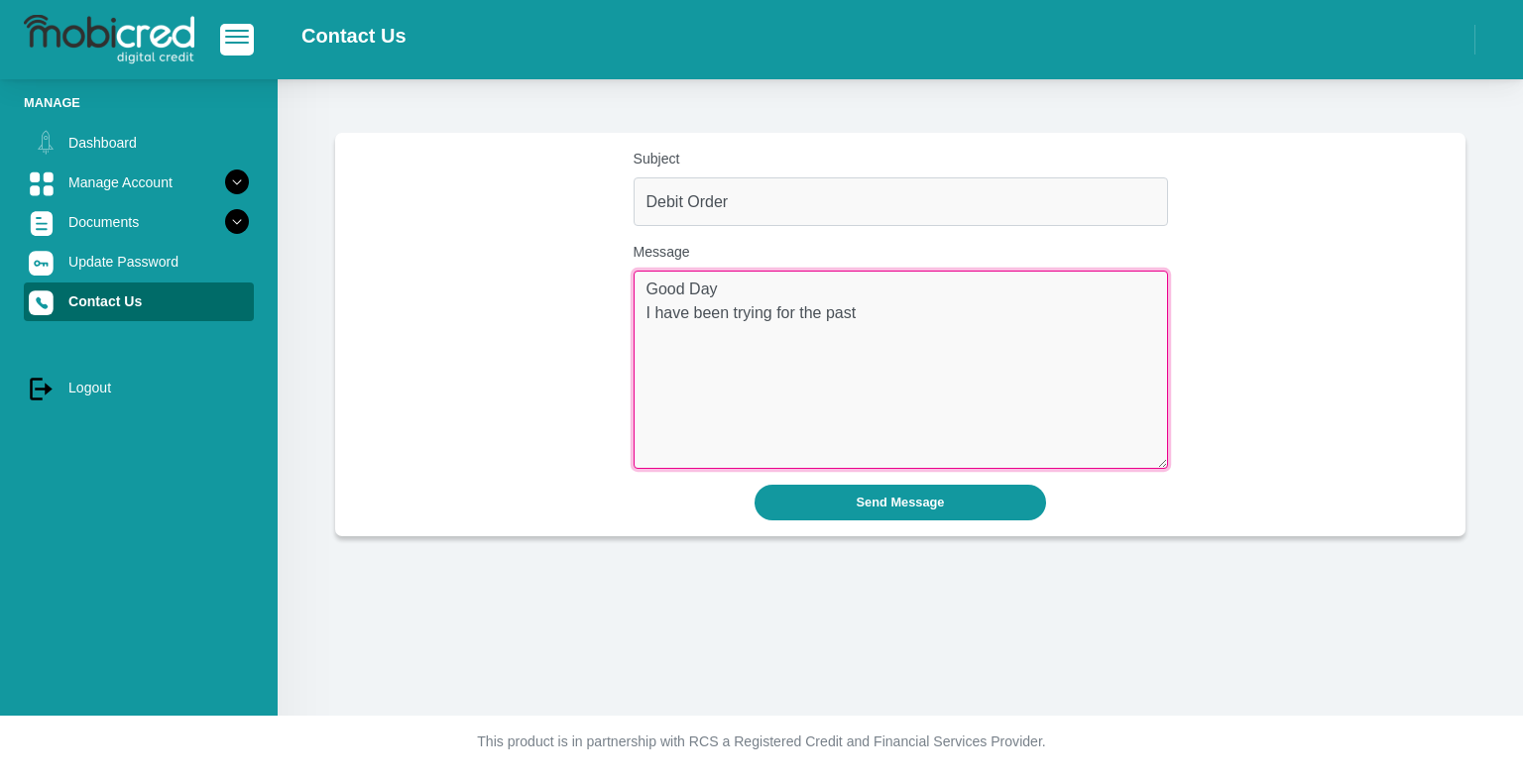 click on "Good Day
I have been trying for the past" at bounding box center (900, 370) 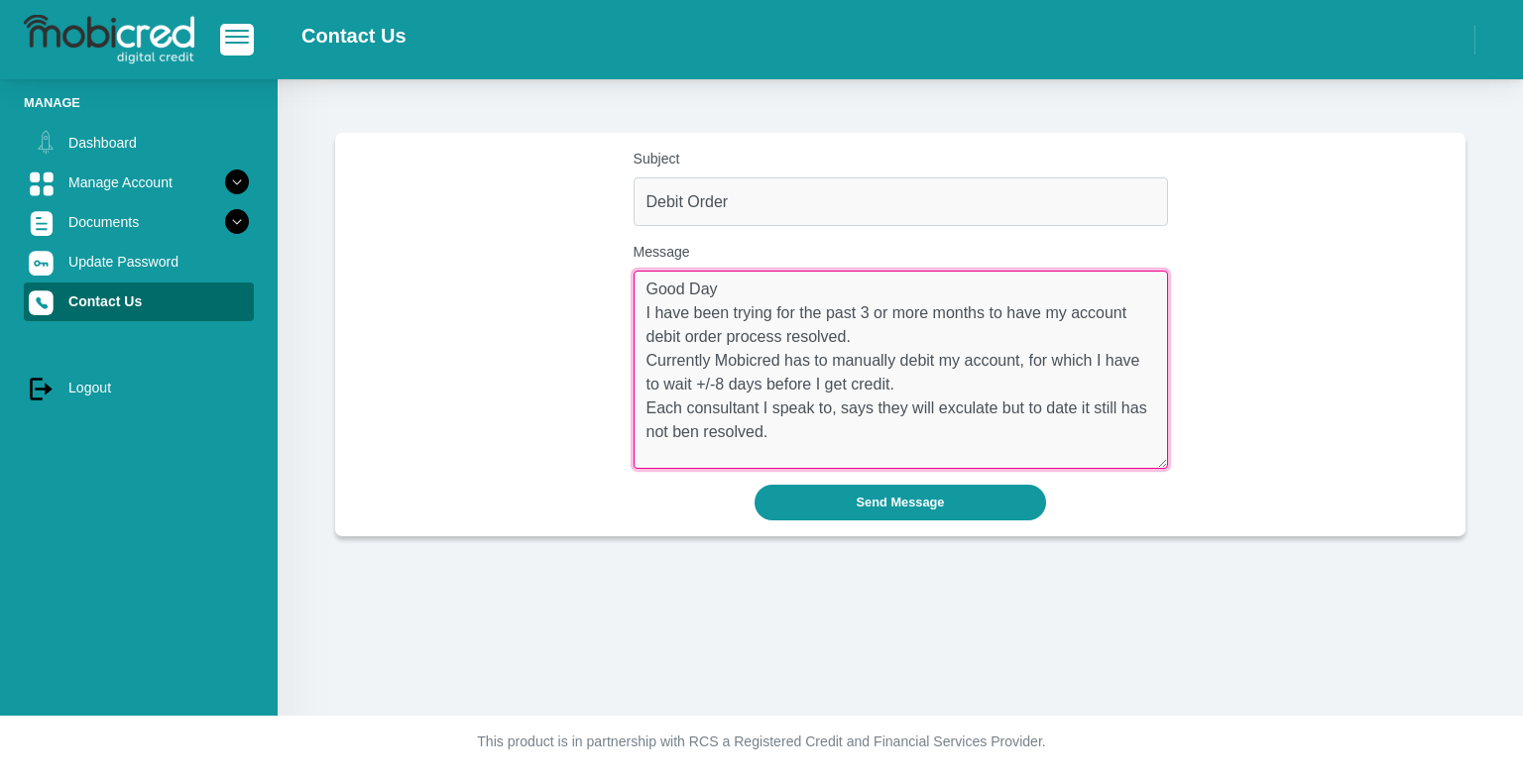 click on "Good Day
I have been trying for the past 3 or more months to have my account debit order process resolved.
Currently Mobicred has to manually debit my account, for which I have to wait +/-8 days before I get credit.
Each consultant I speak to, says they will exculate but to date it still has not ben resolved." at bounding box center (900, 370) 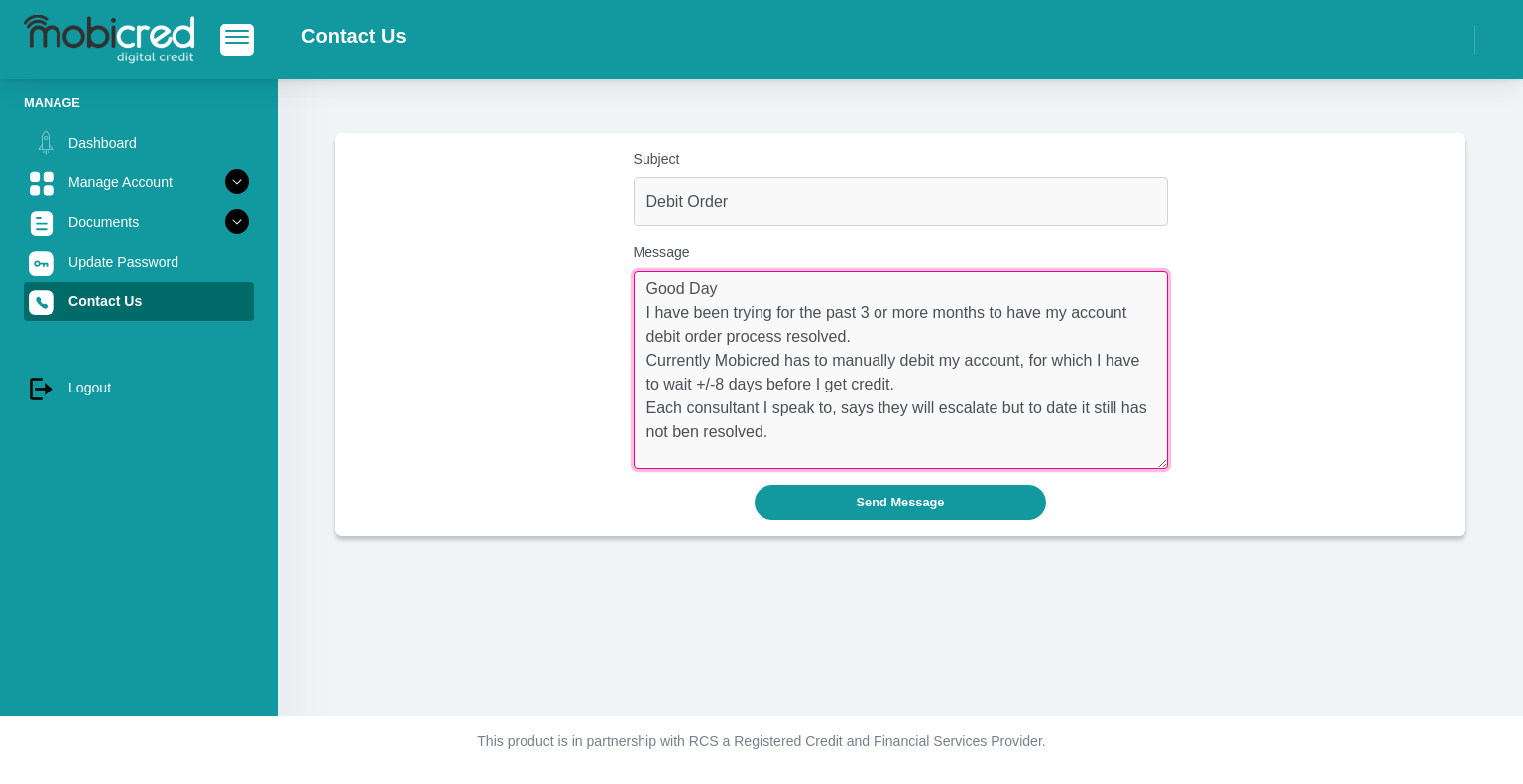 click on "Good Day
I have been trying for the past 3 or more months to have my account debit order process resolved.
Currently Mobicred has to manually debit my account, for which I have to wait +/-8 days before I get credit.
Each consultant I speak to, says they will escalate but to date it still has not ben resolved." at bounding box center [900, 370] 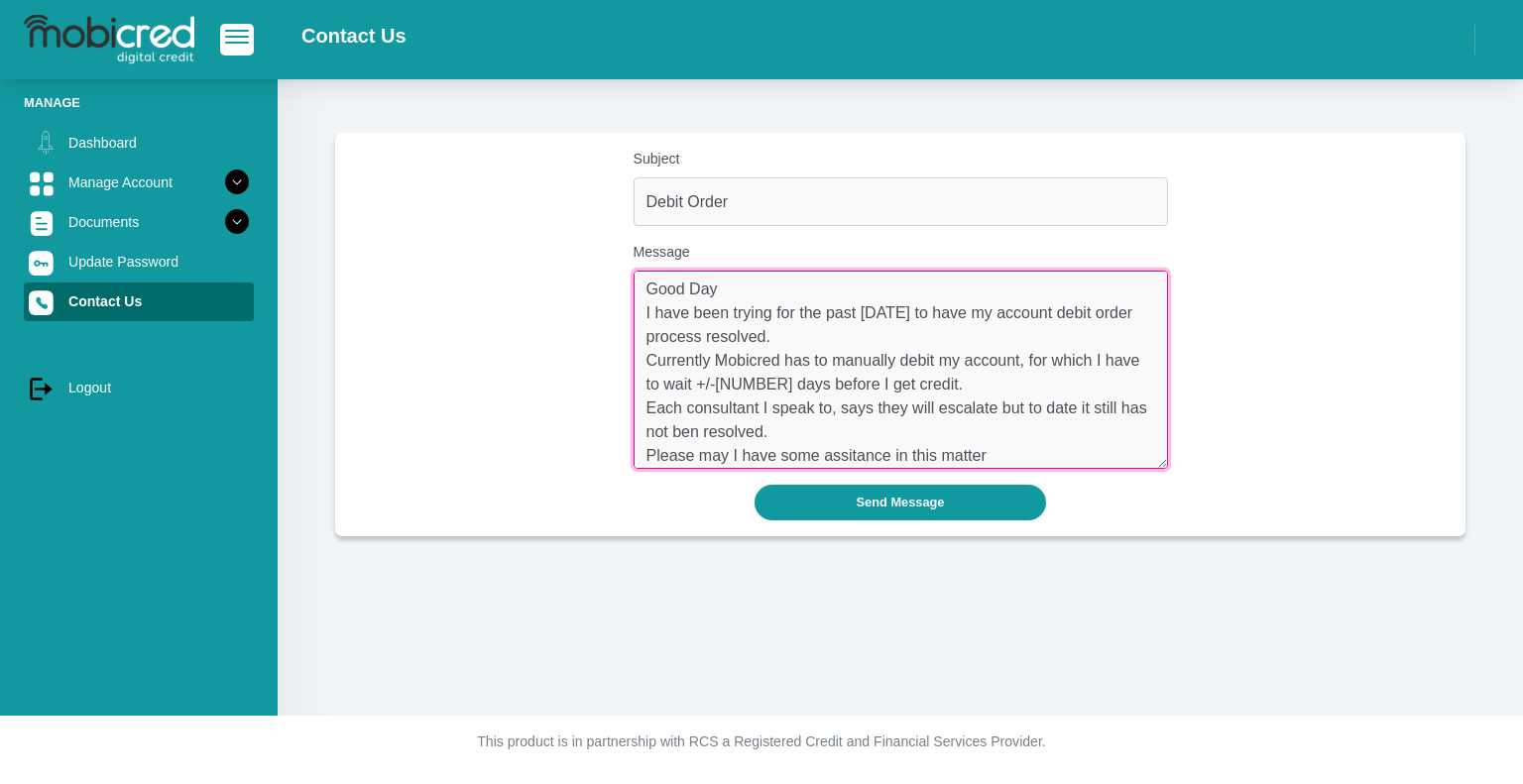 scroll, scrollTop: 22, scrollLeft: 0, axis: vertical 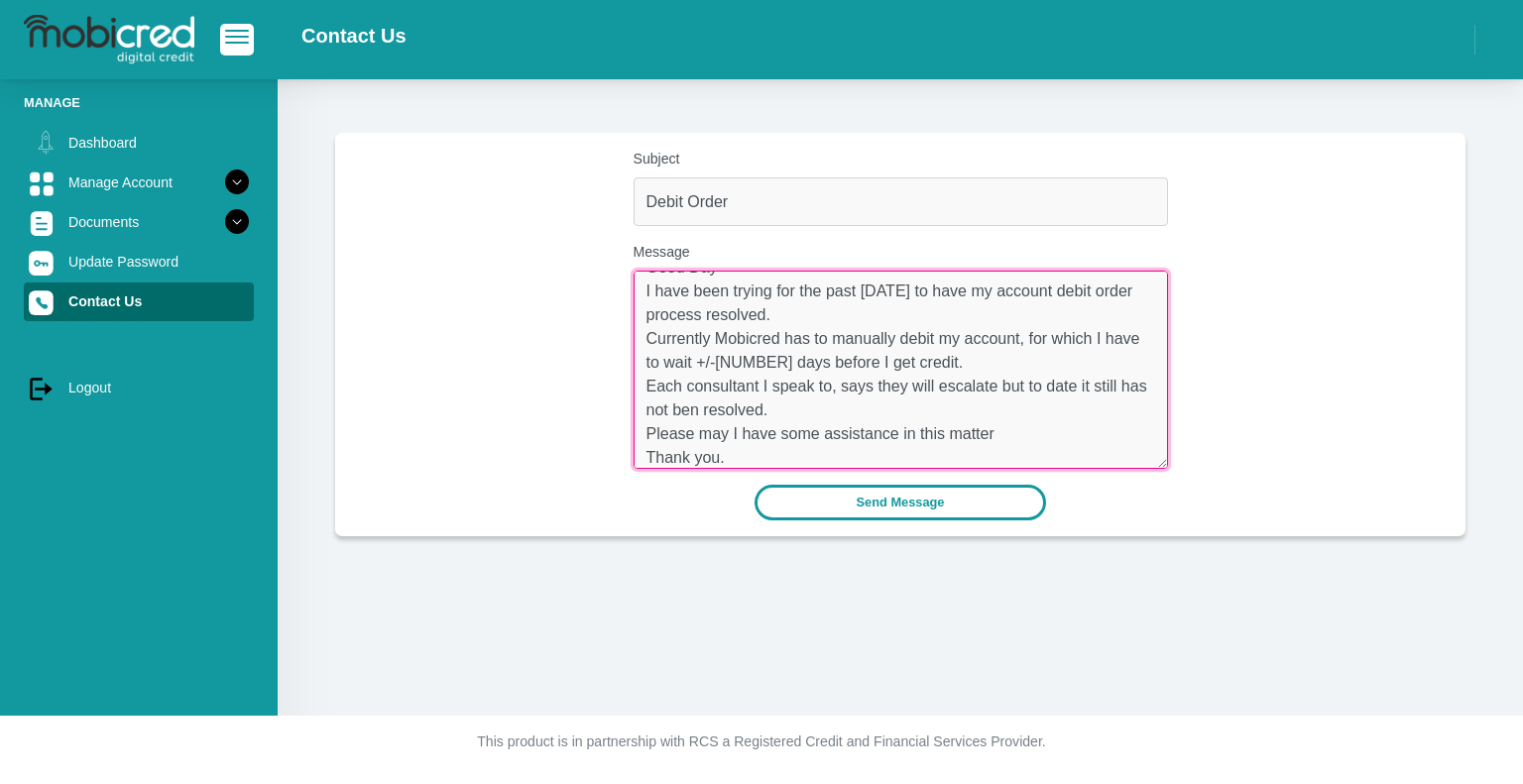 type on "Good Day
I have been trying for the past [DATE] to have my account debit order process resolved.
Currently Mobicred has to manually debit my account, for which I have to wait +/-[NUMBER] days before I get credit.
Each consultant I speak to, says they will escalate but to date it still has not ben resolved.
Please may I have some assistance in this matter
Thank you." 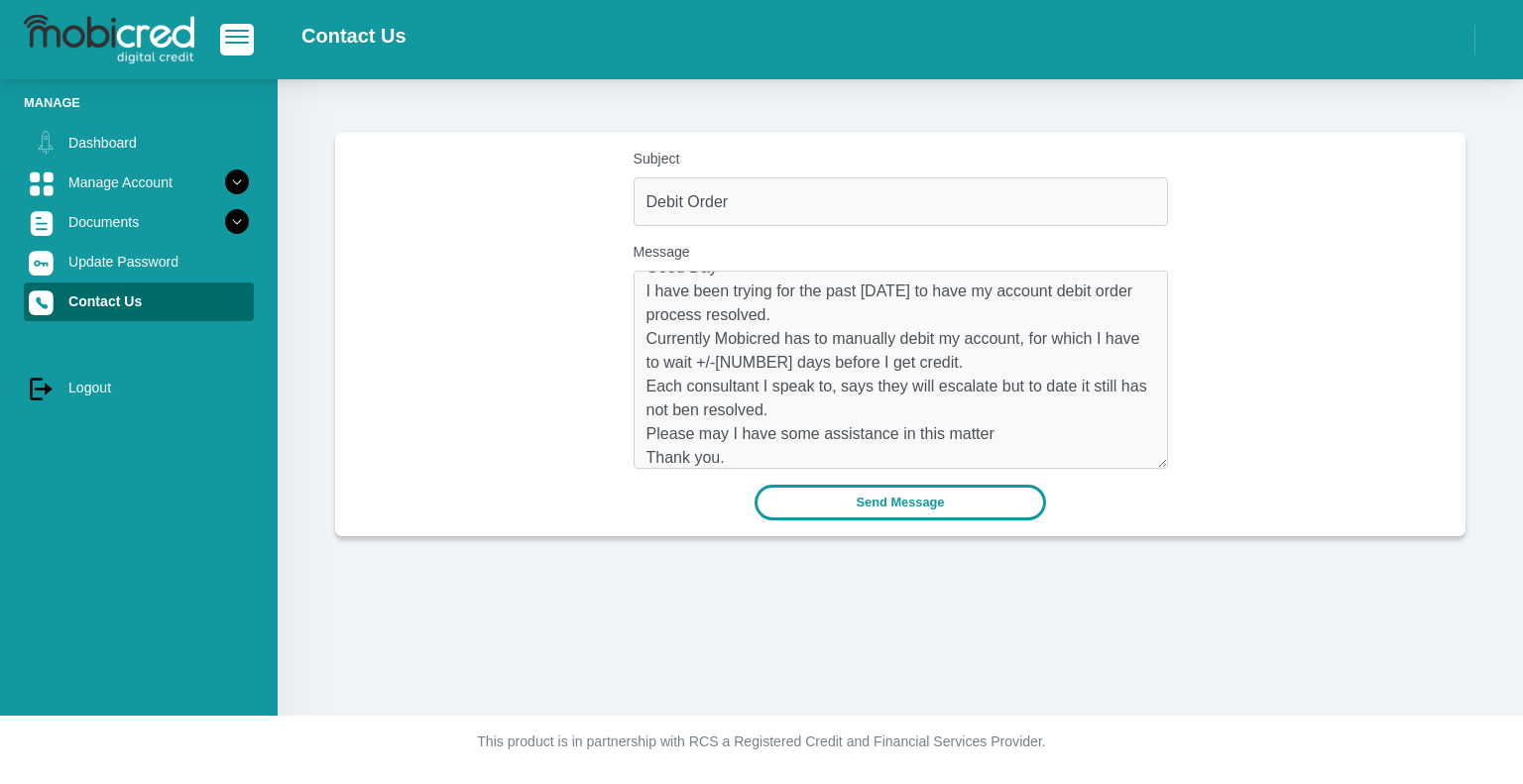 click on "Send Message" at bounding box center [900, 502] 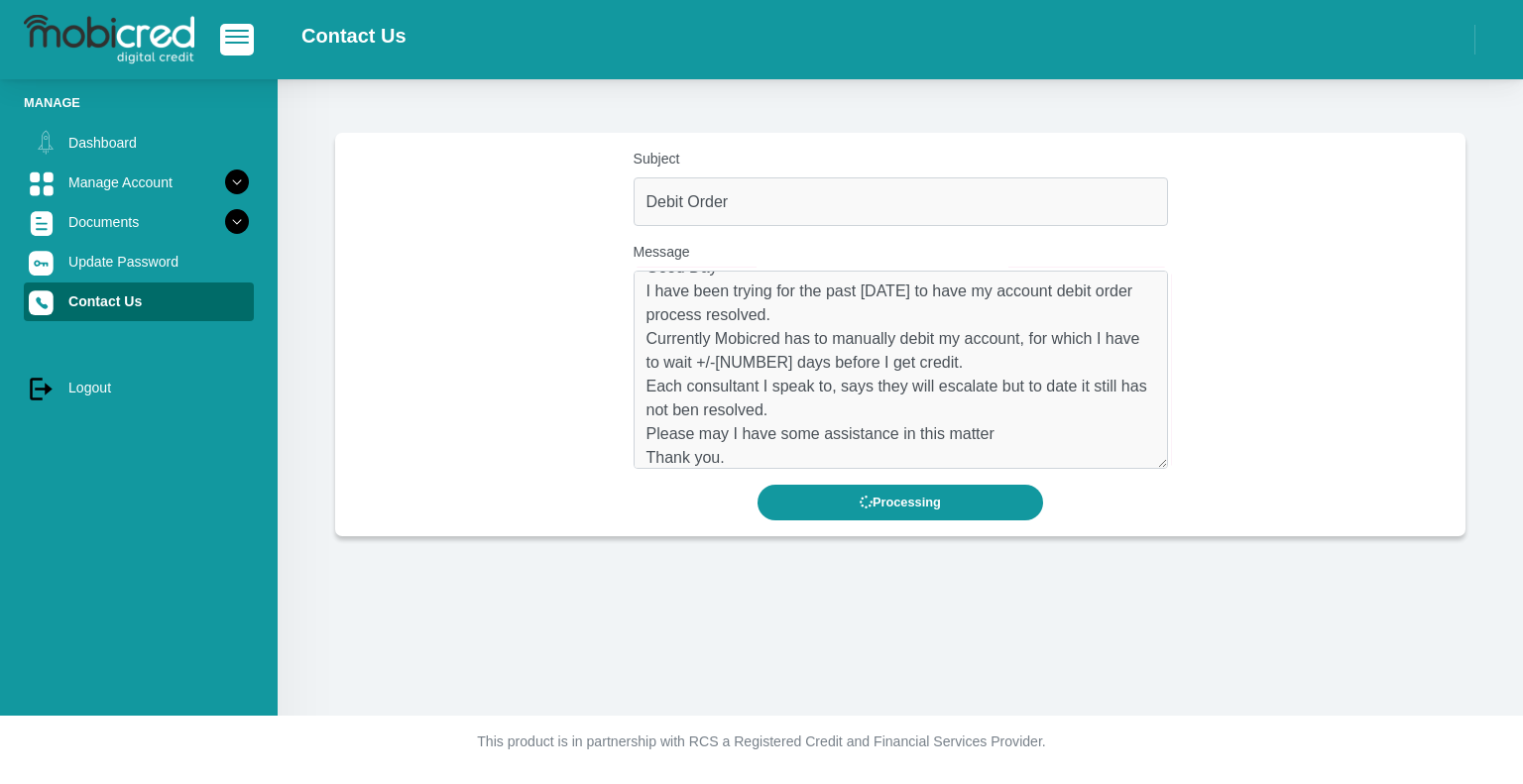 scroll, scrollTop: 0, scrollLeft: 0, axis: both 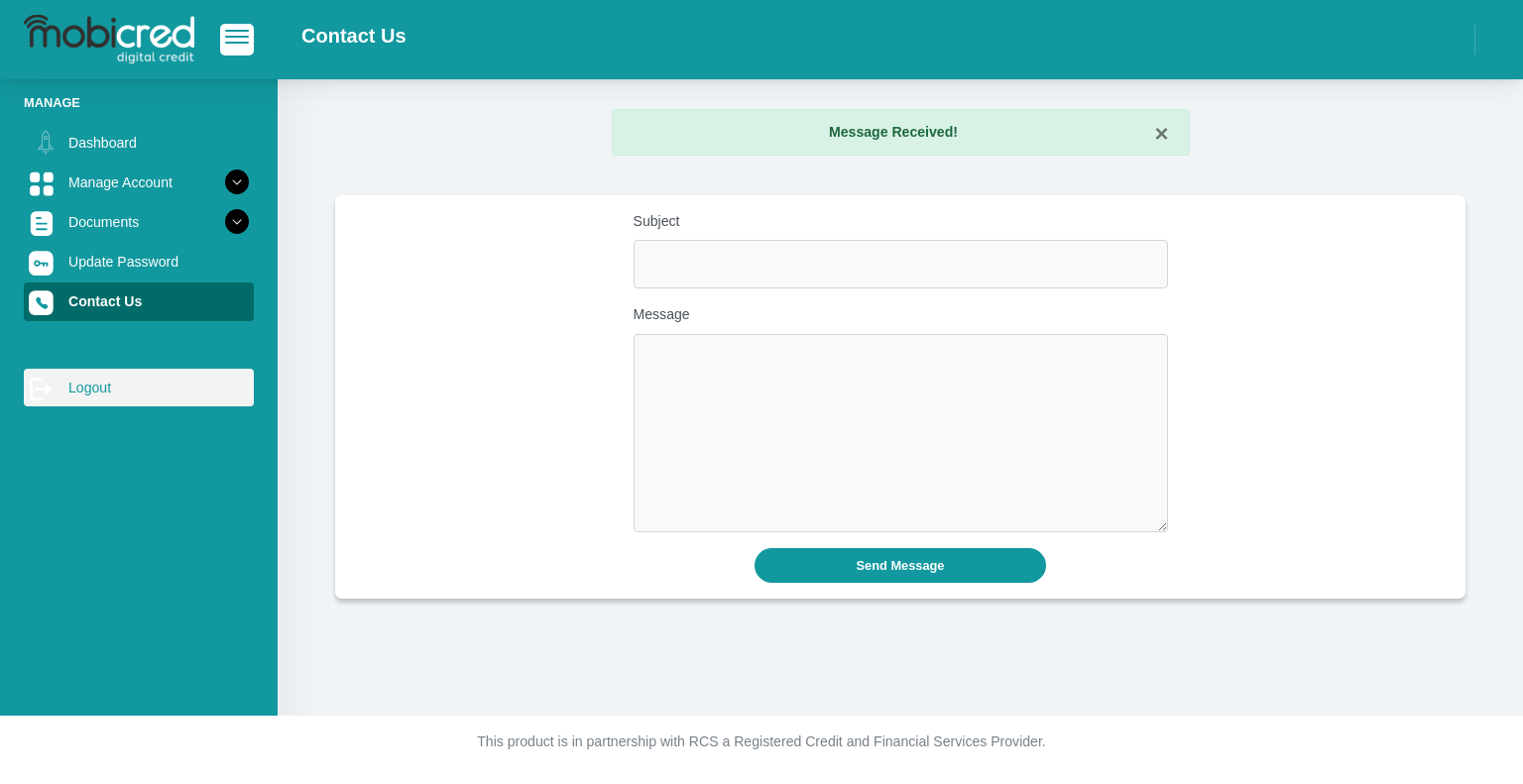click on "log out
Logout" at bounding box center (139, 388) 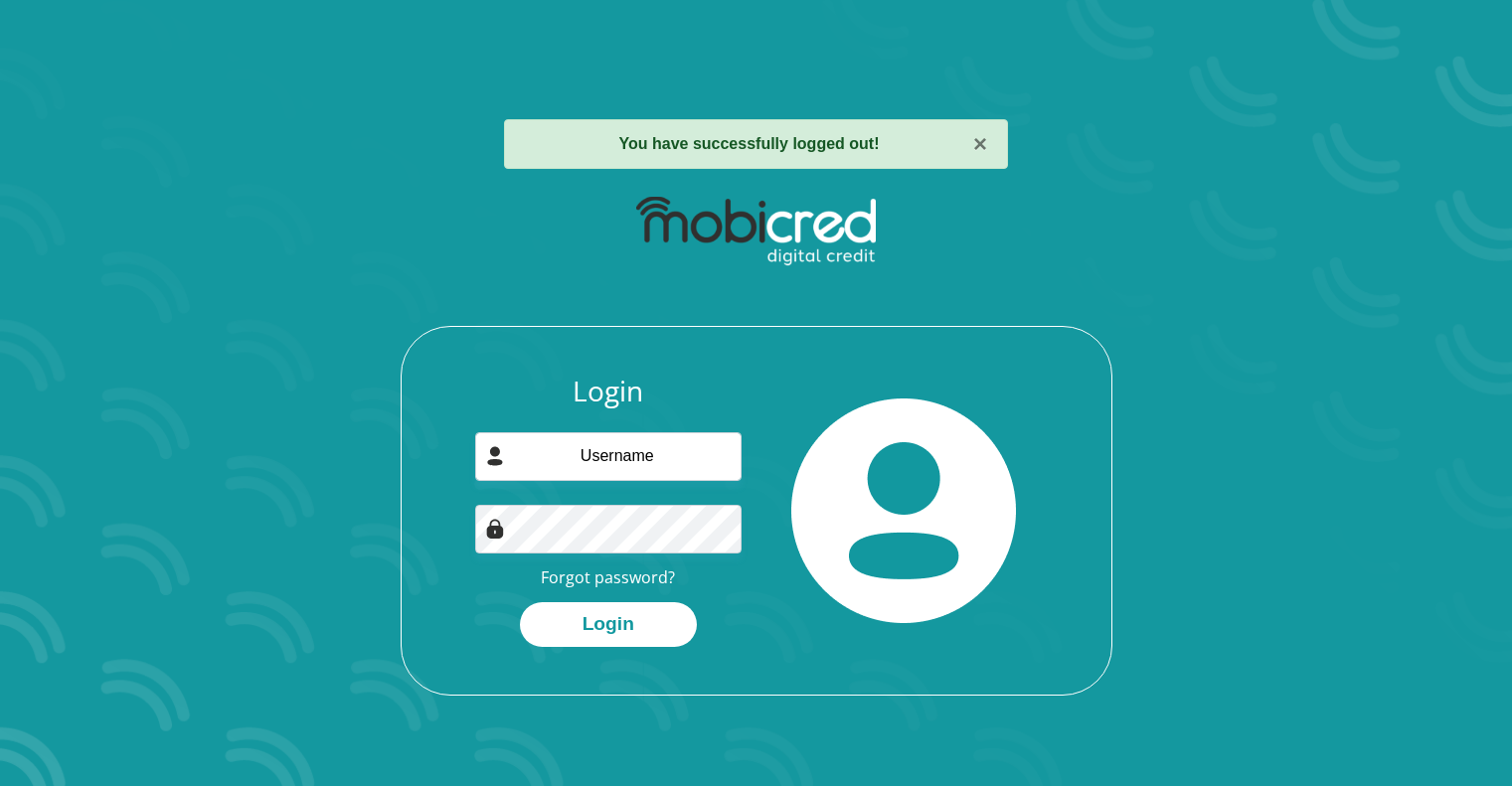 scroll, scrollTop: 0, scrollLeft: 0, axis: both 